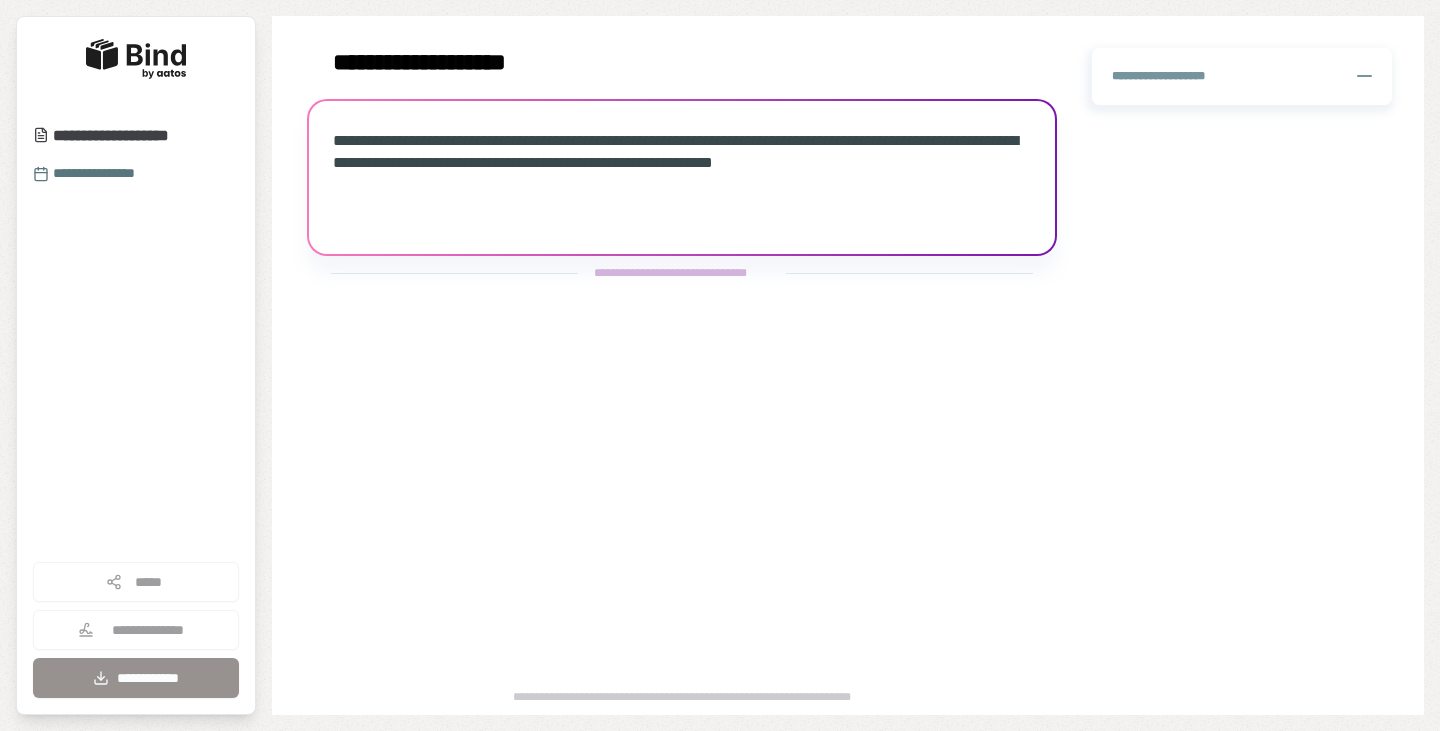 scroll, scrollTop: 0, scrollLeft: 0, axis: both 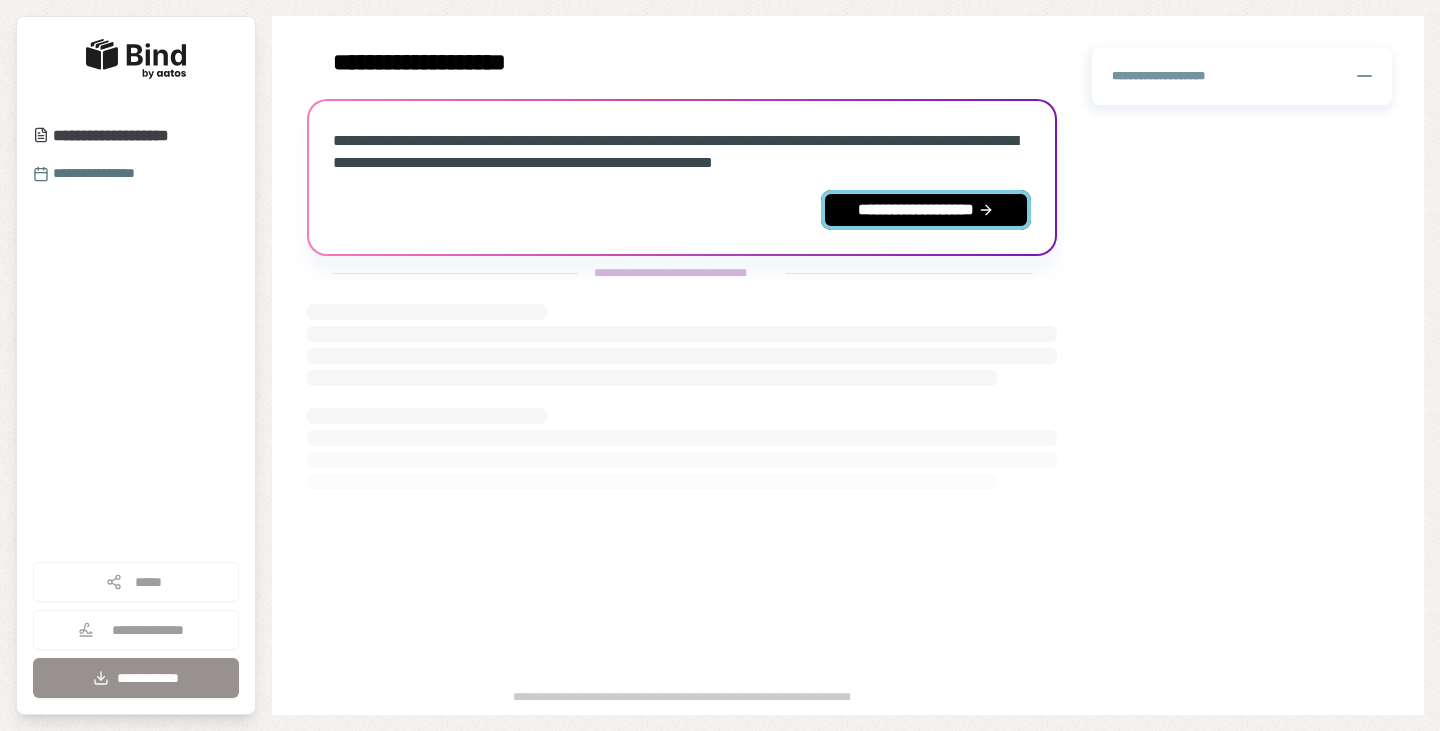 click 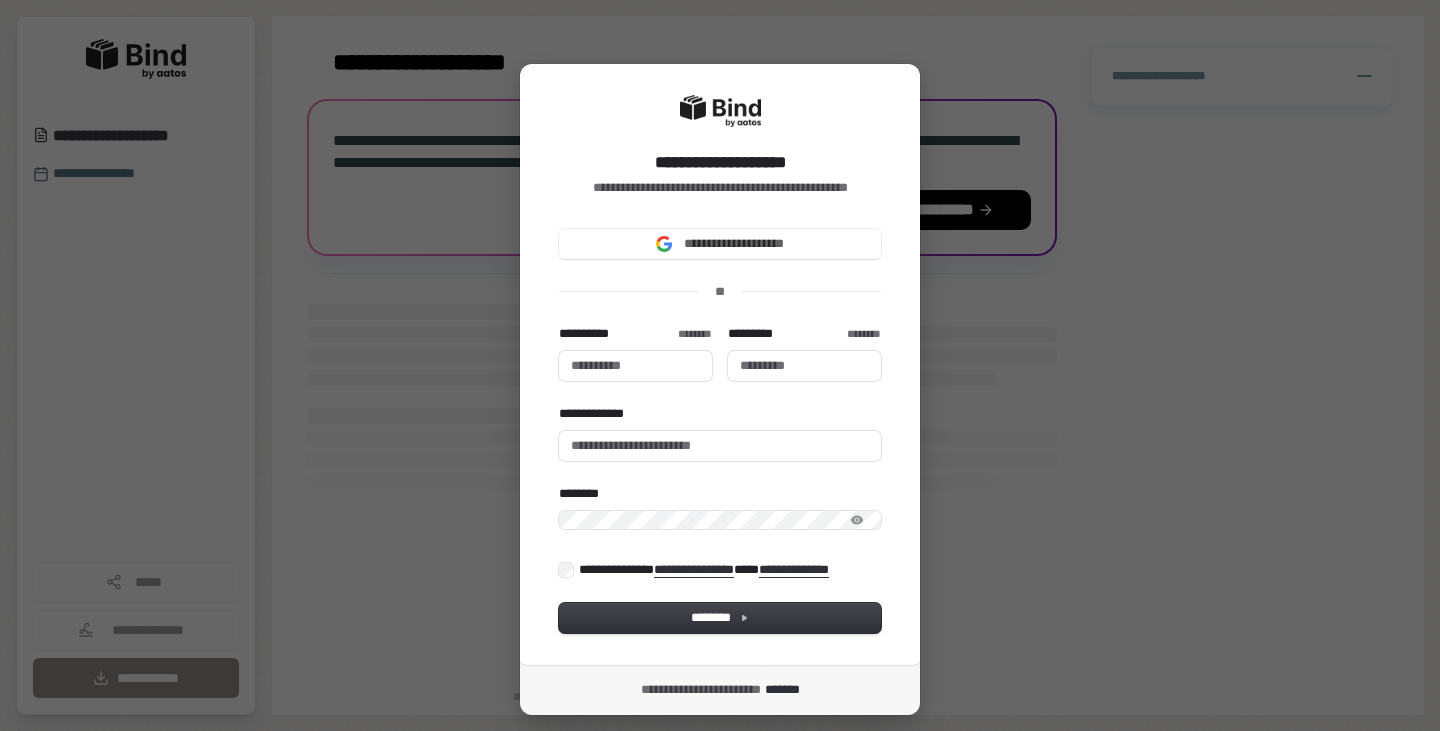 type 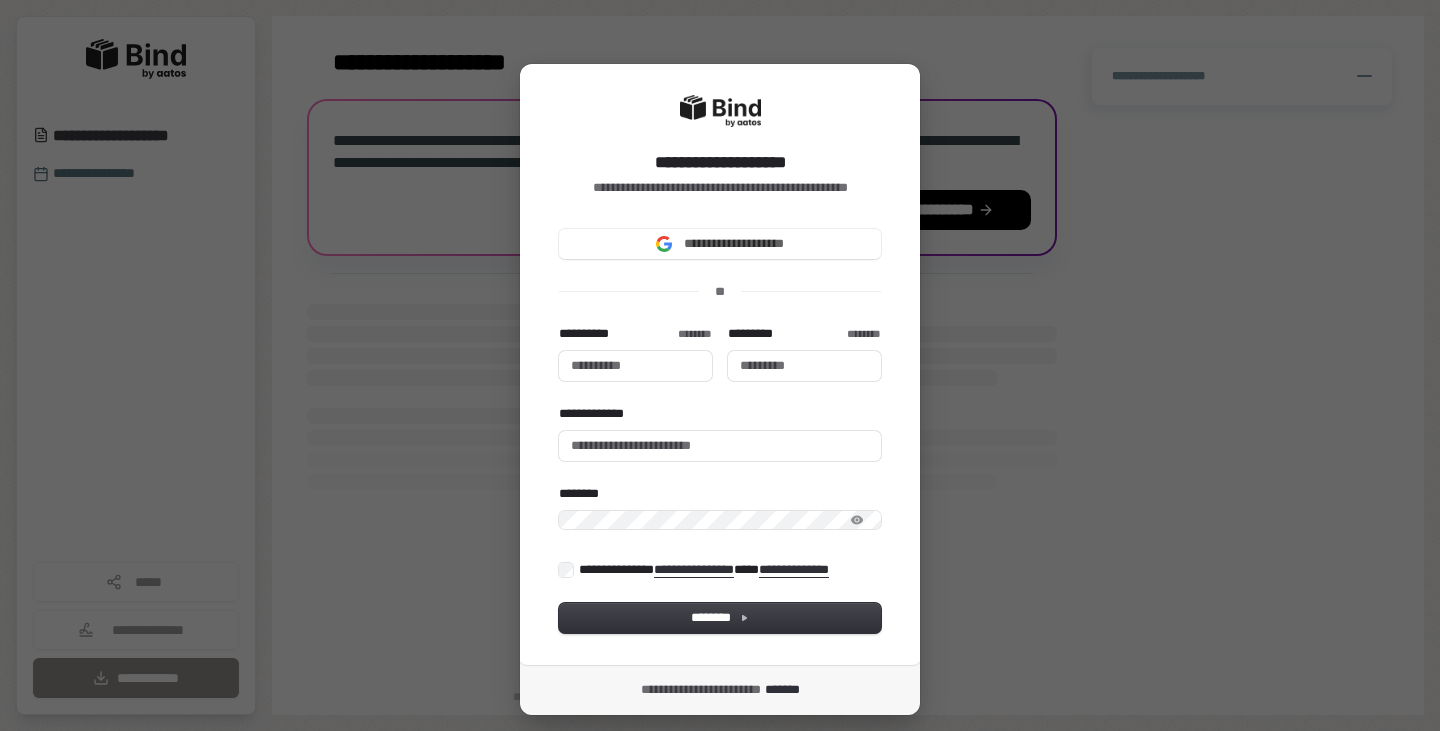 type 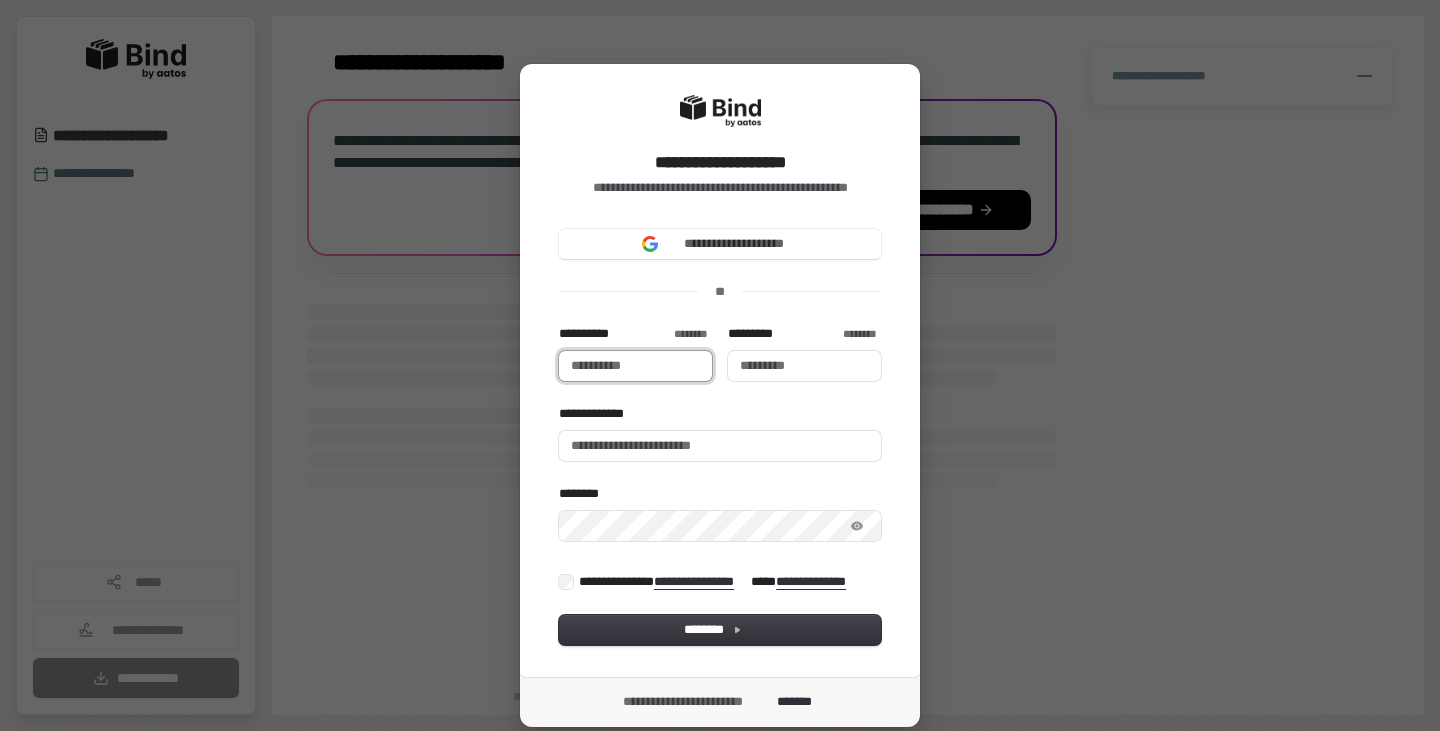 type 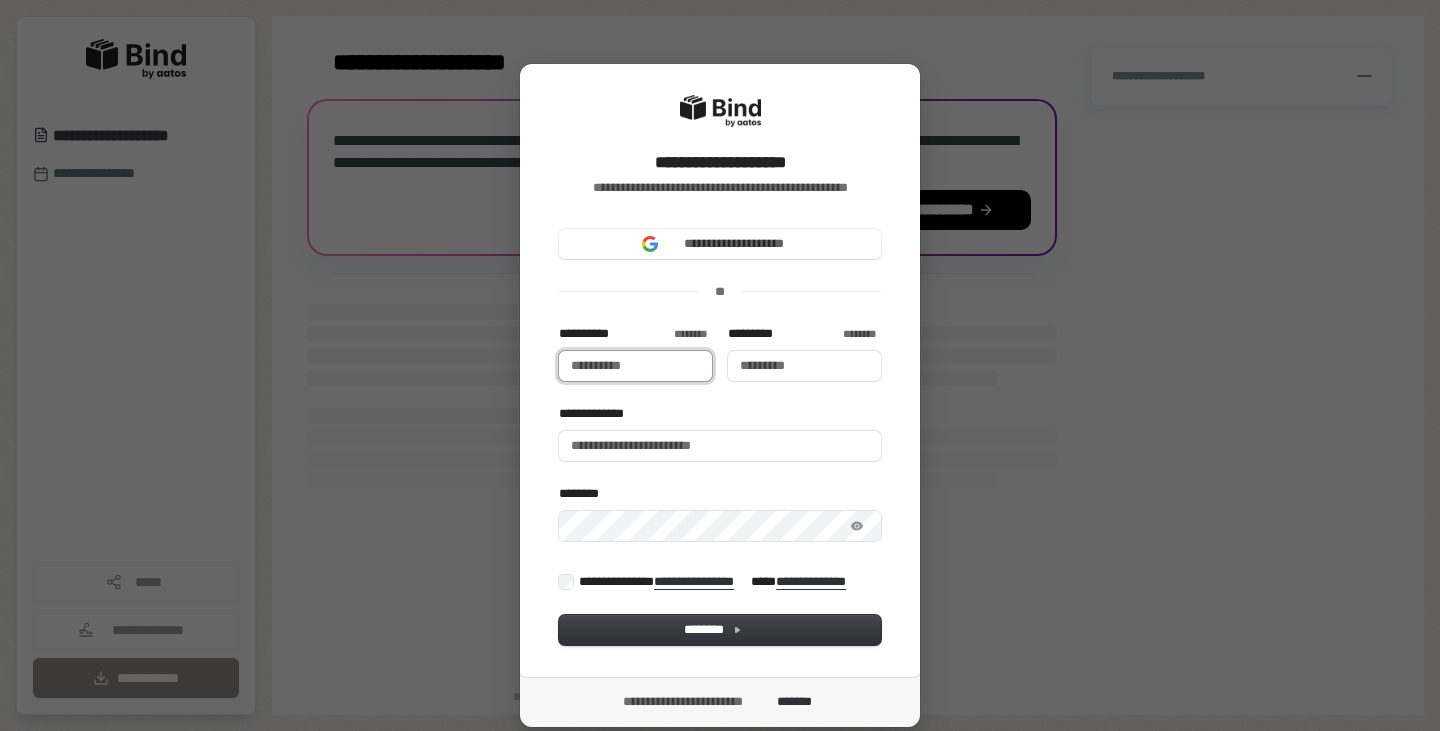 type on "*******" 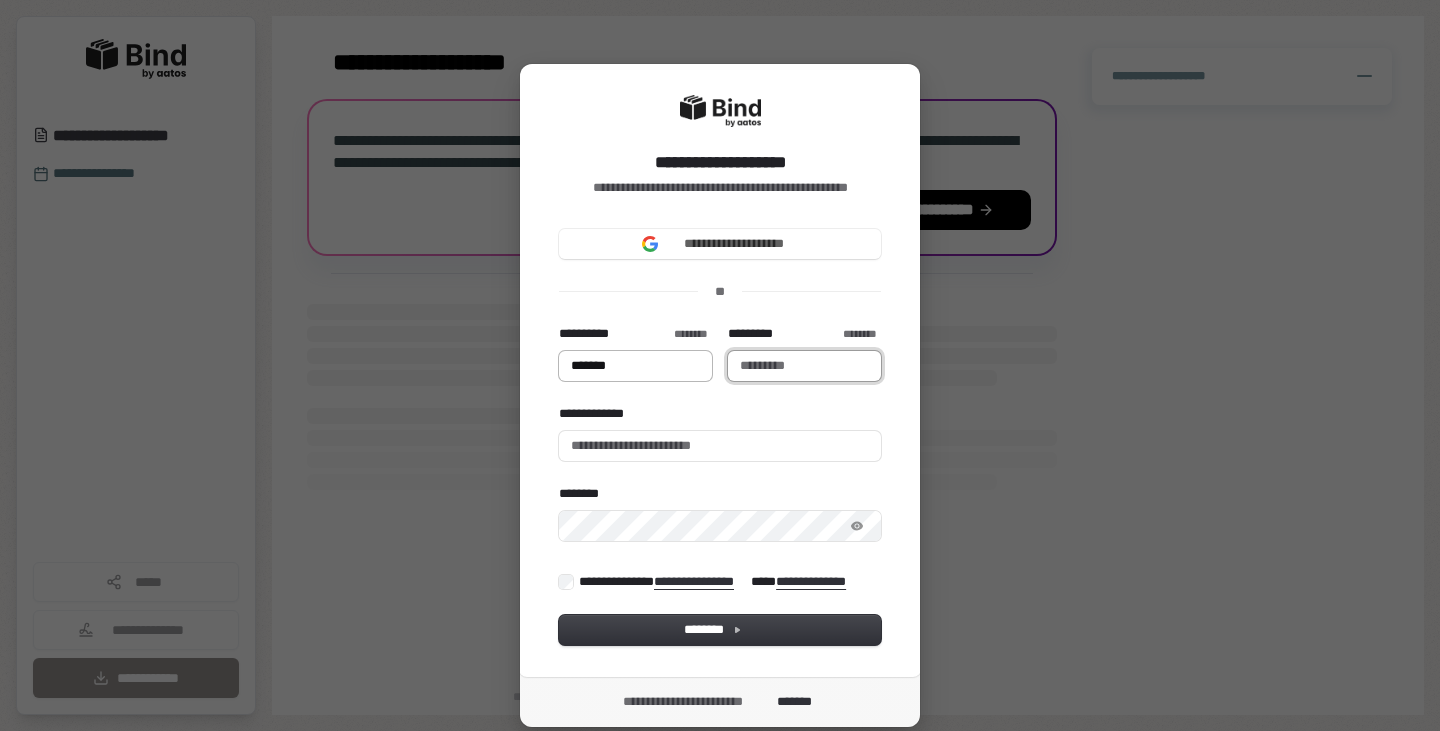 type on "*******" 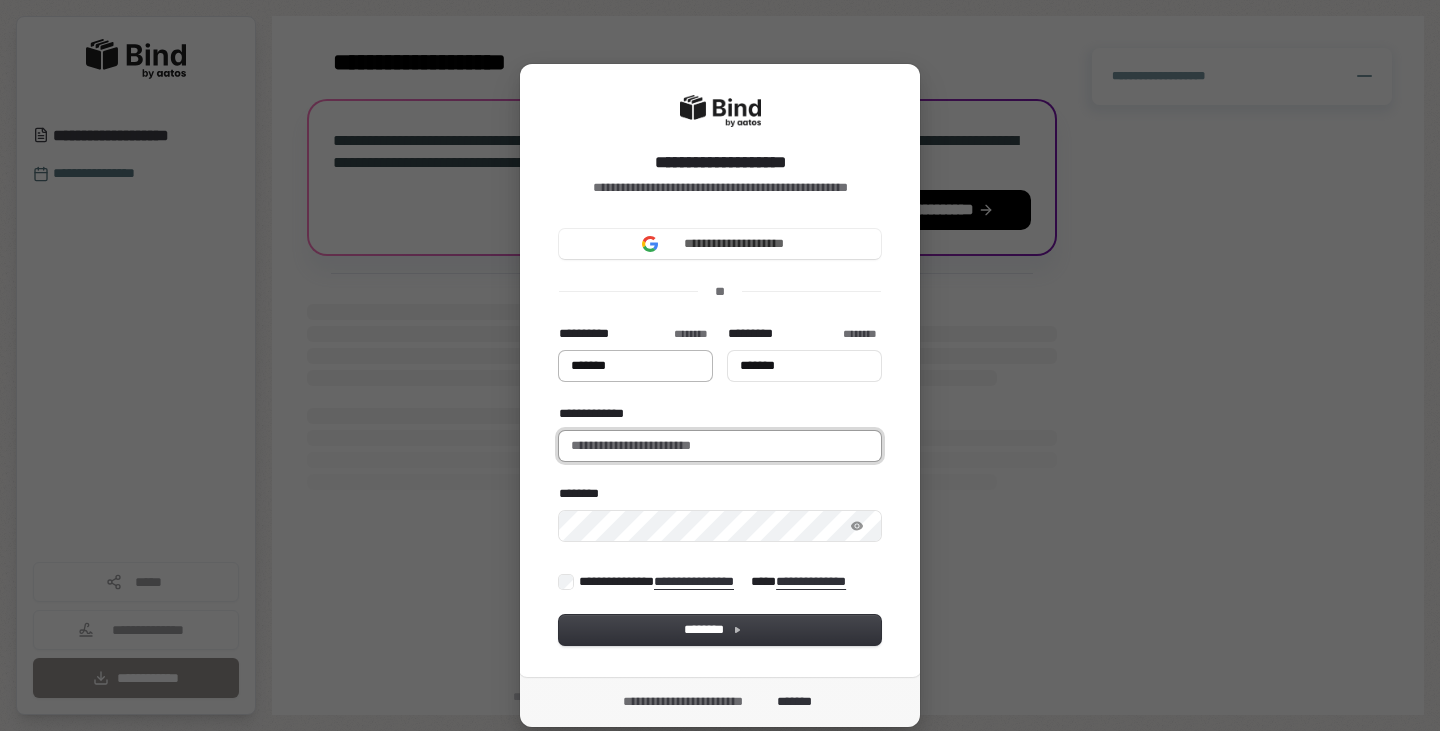 type on "**********" 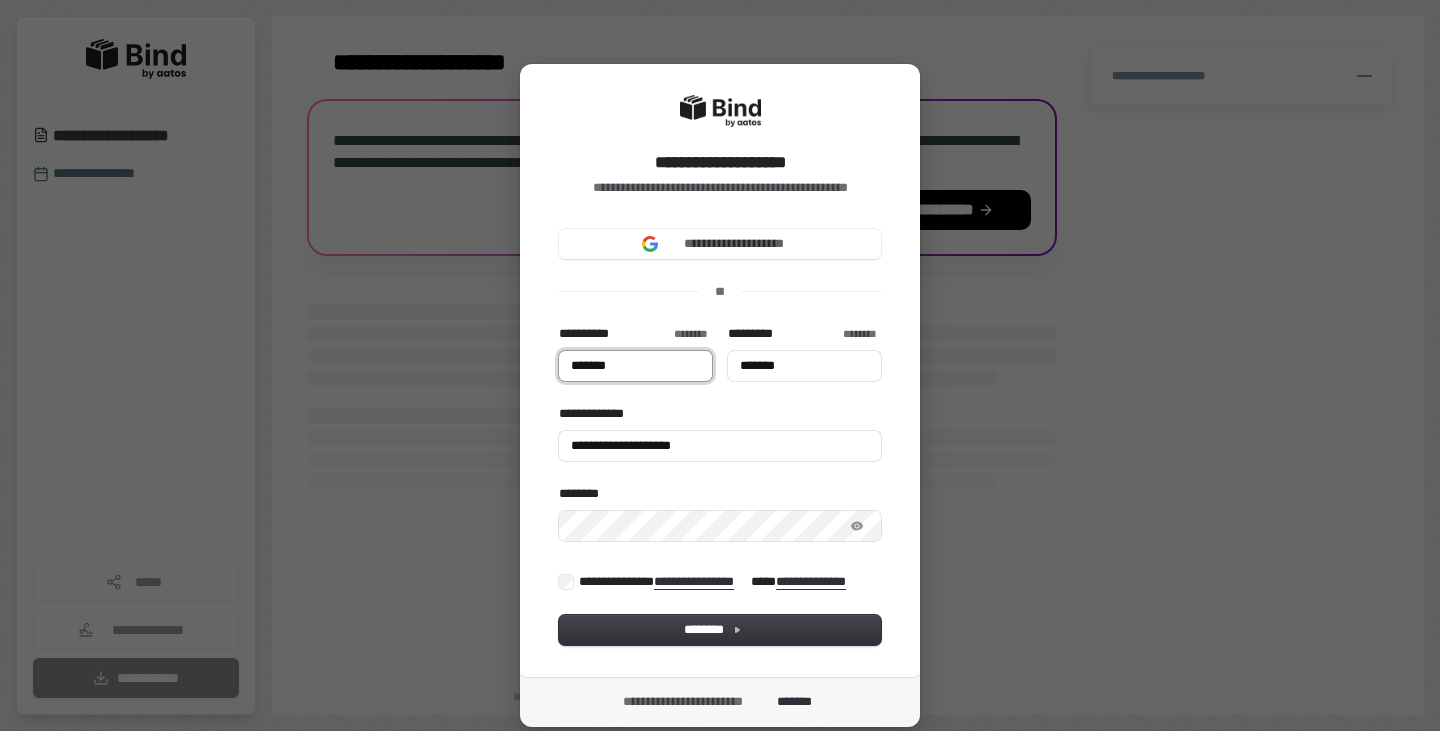 type on "*******" 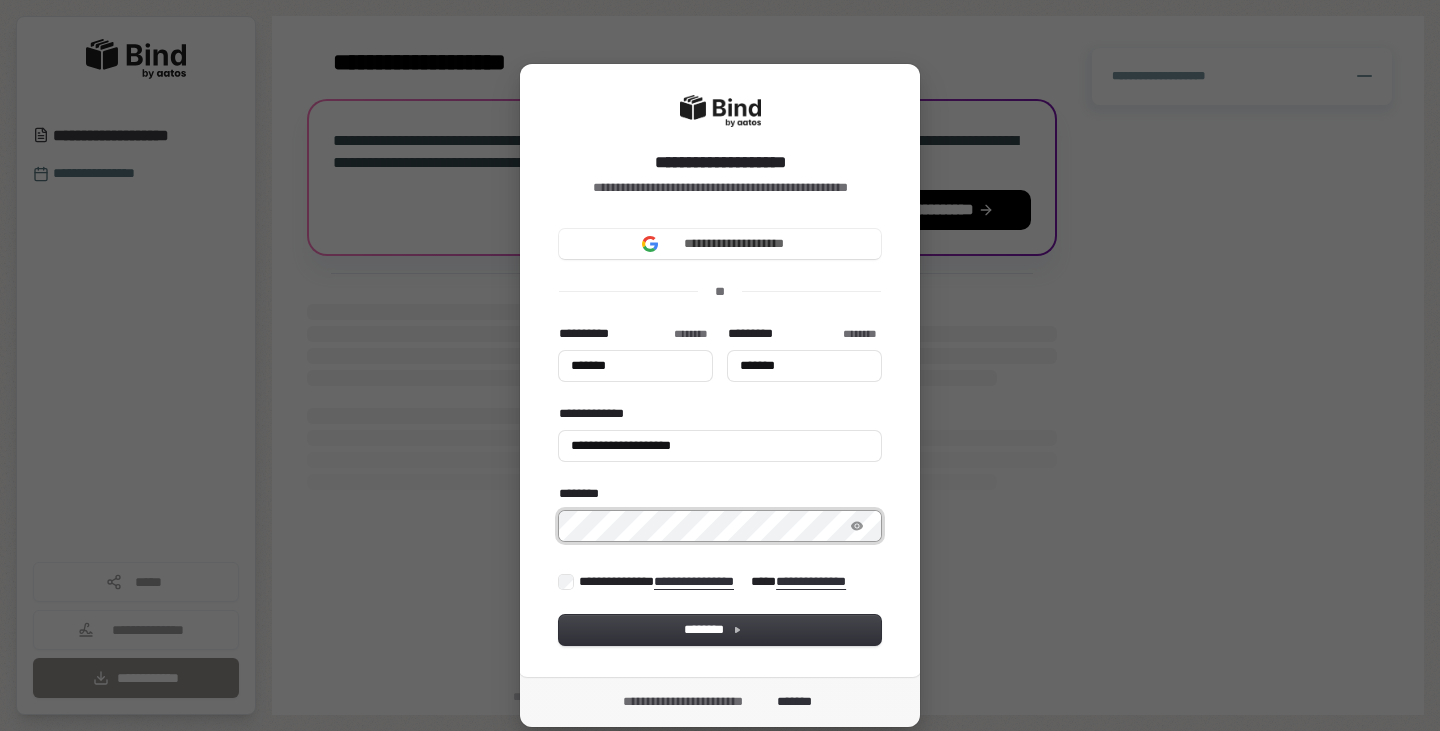 type on "*******" 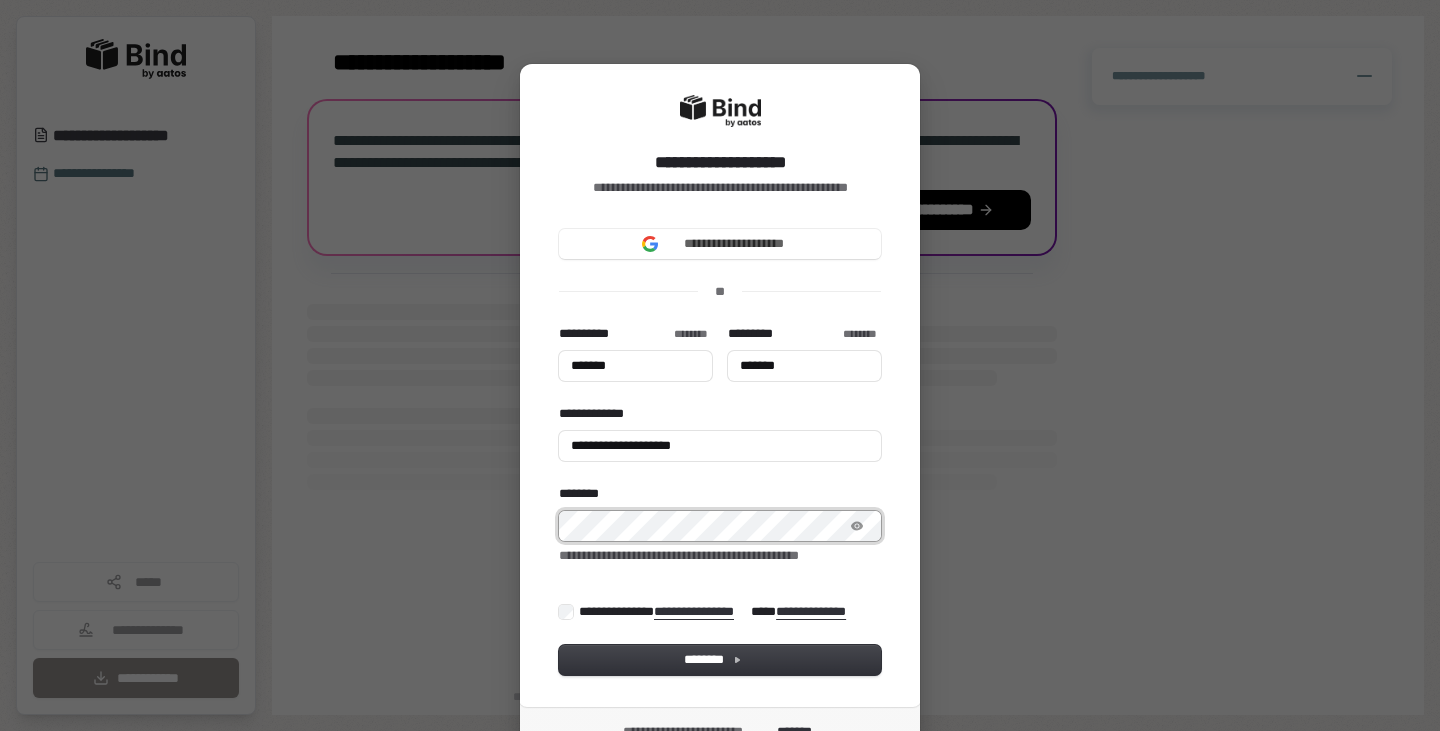 type on "*******" 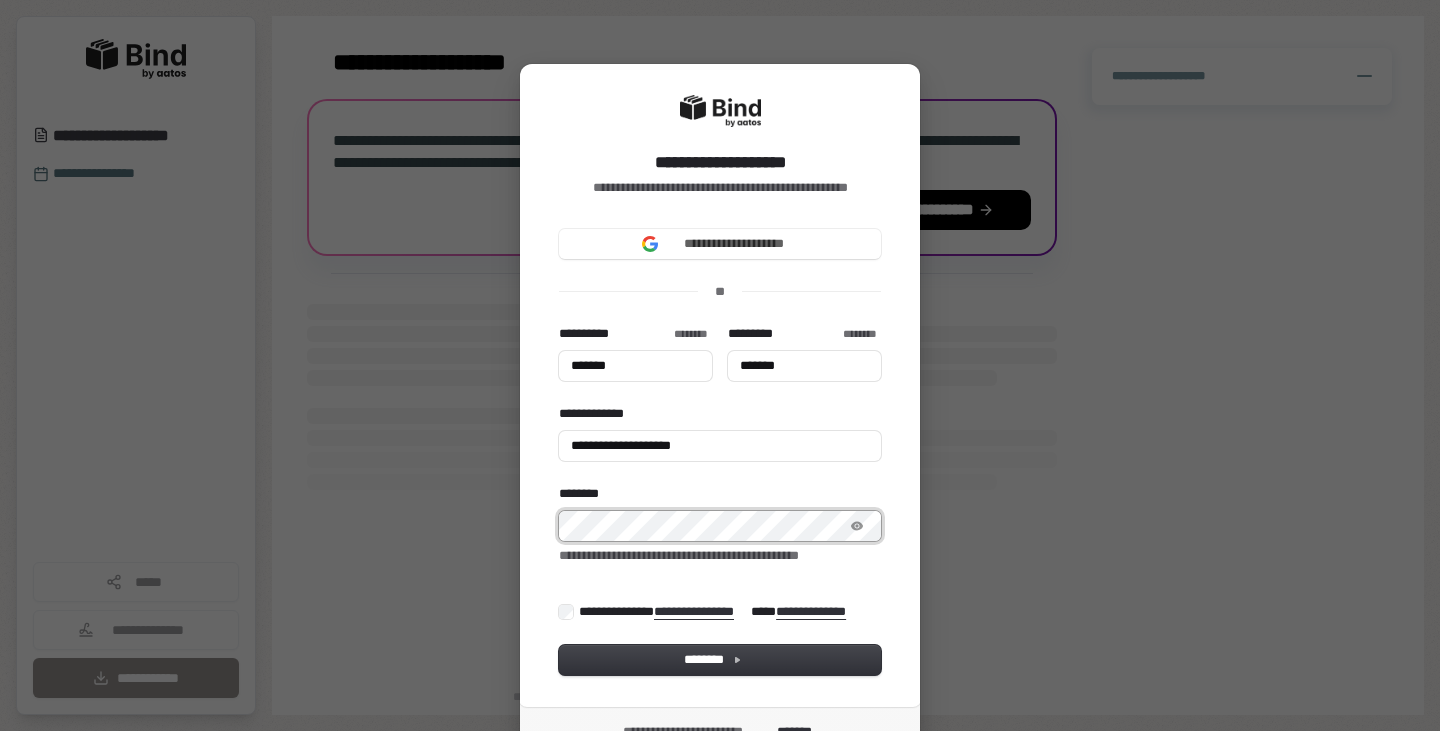 type on "*******" 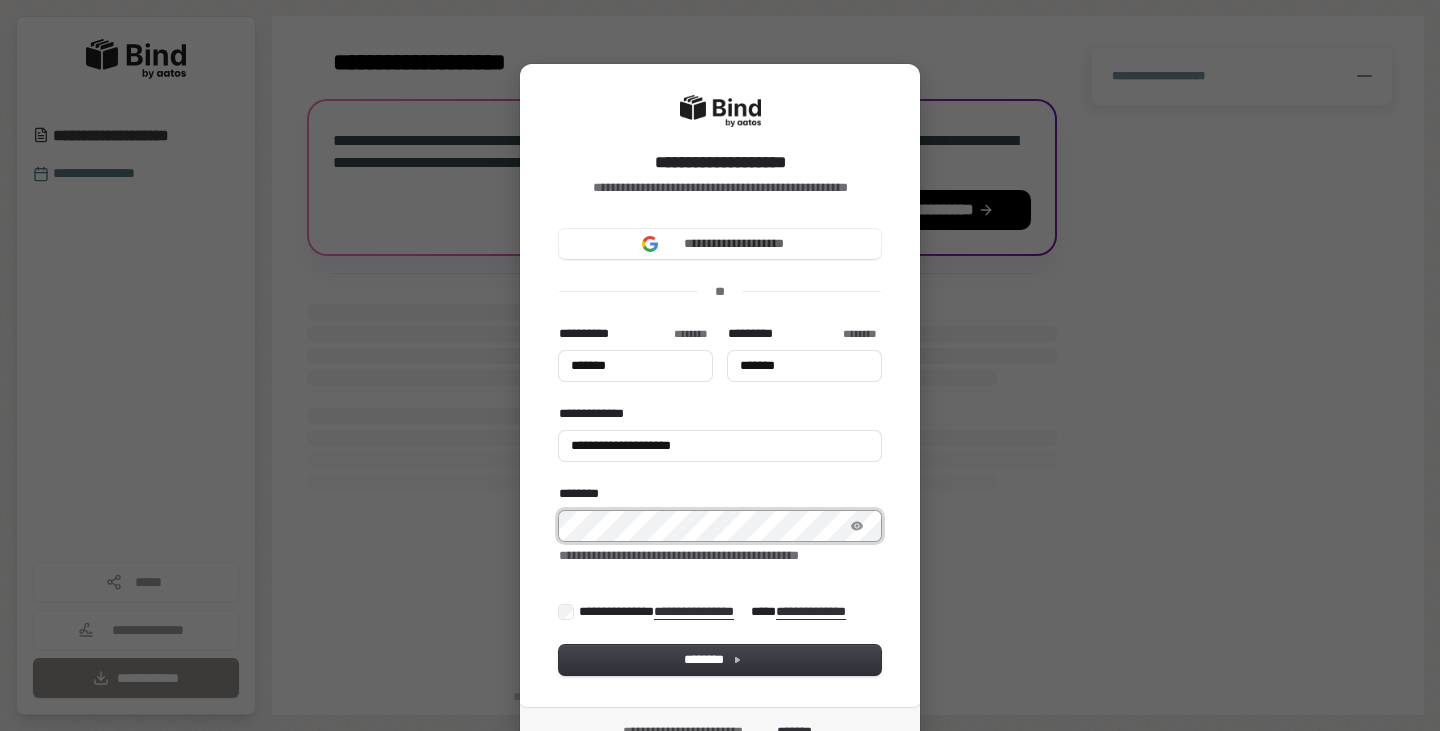type on "*******" 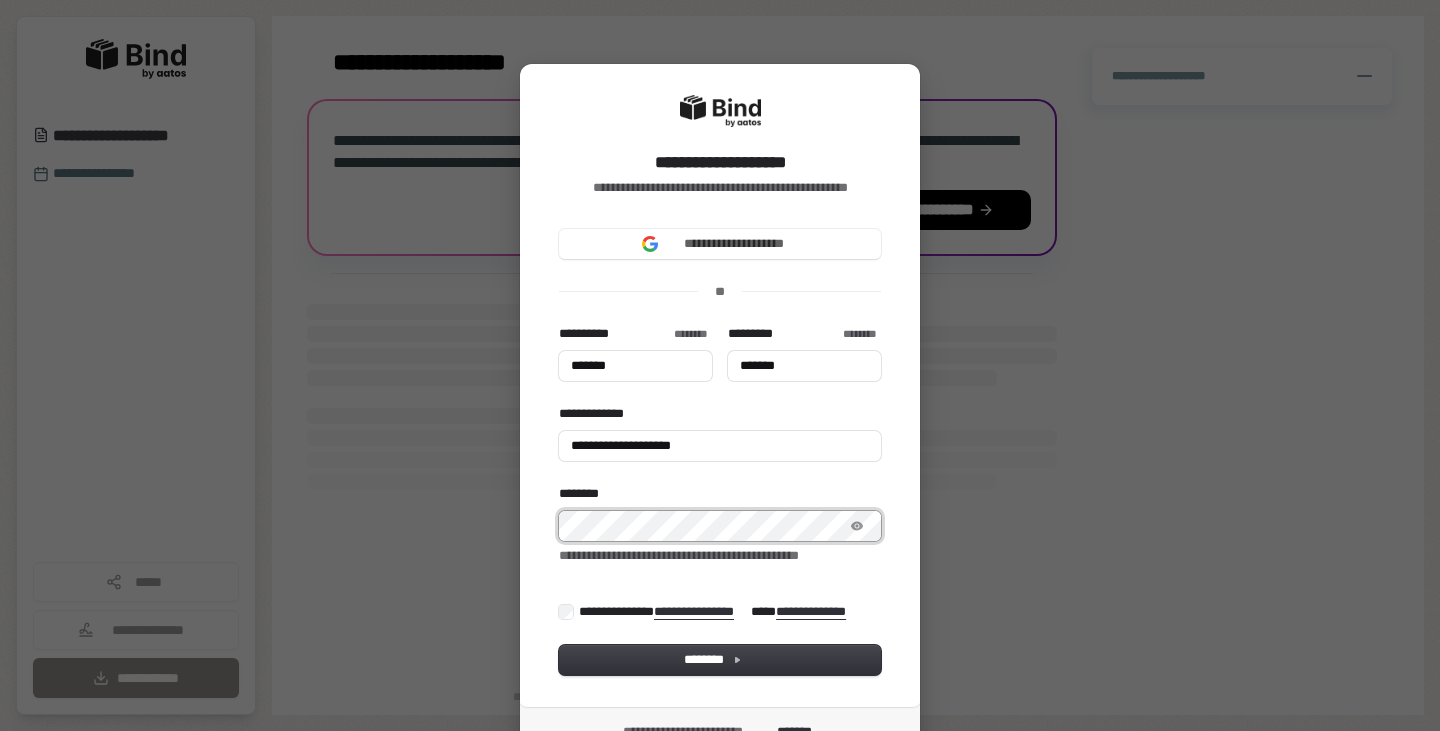 type on "*******" 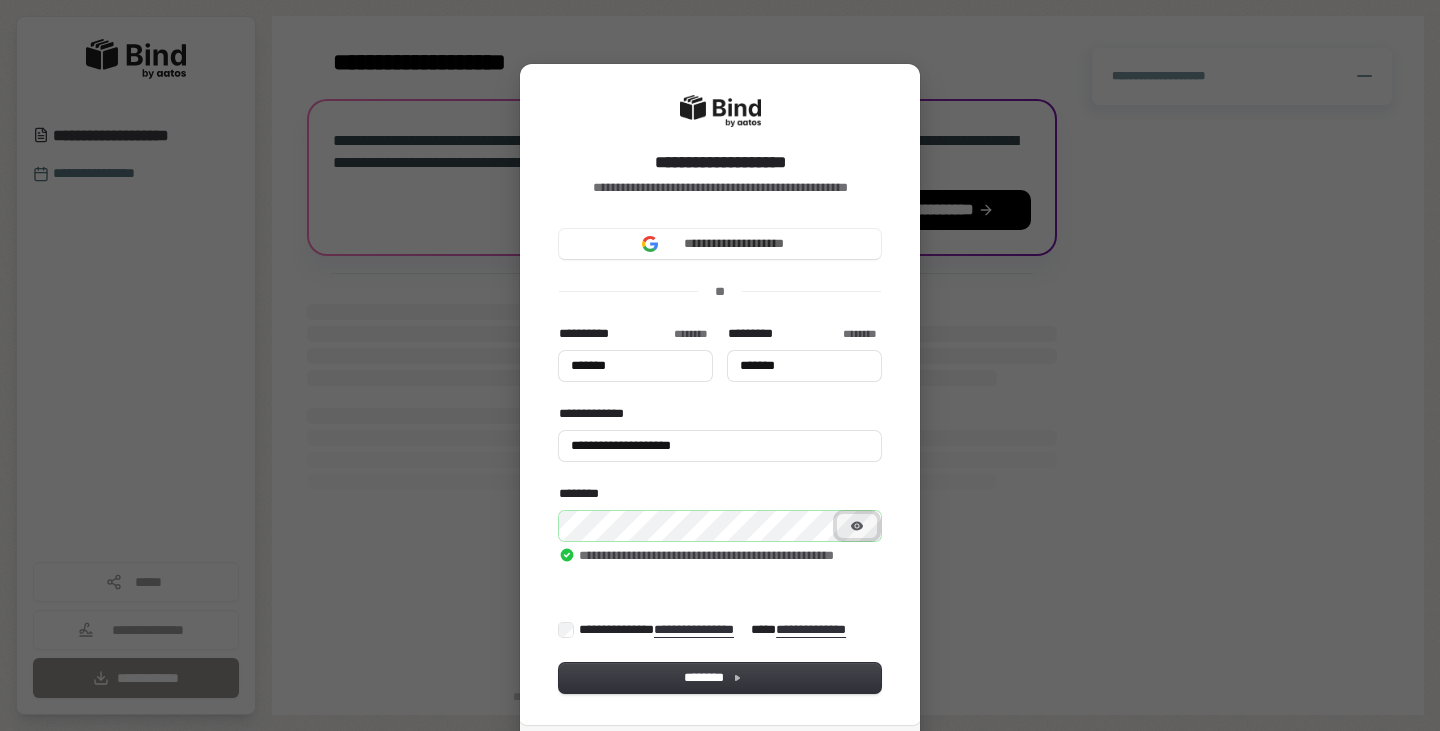 type on "*******" 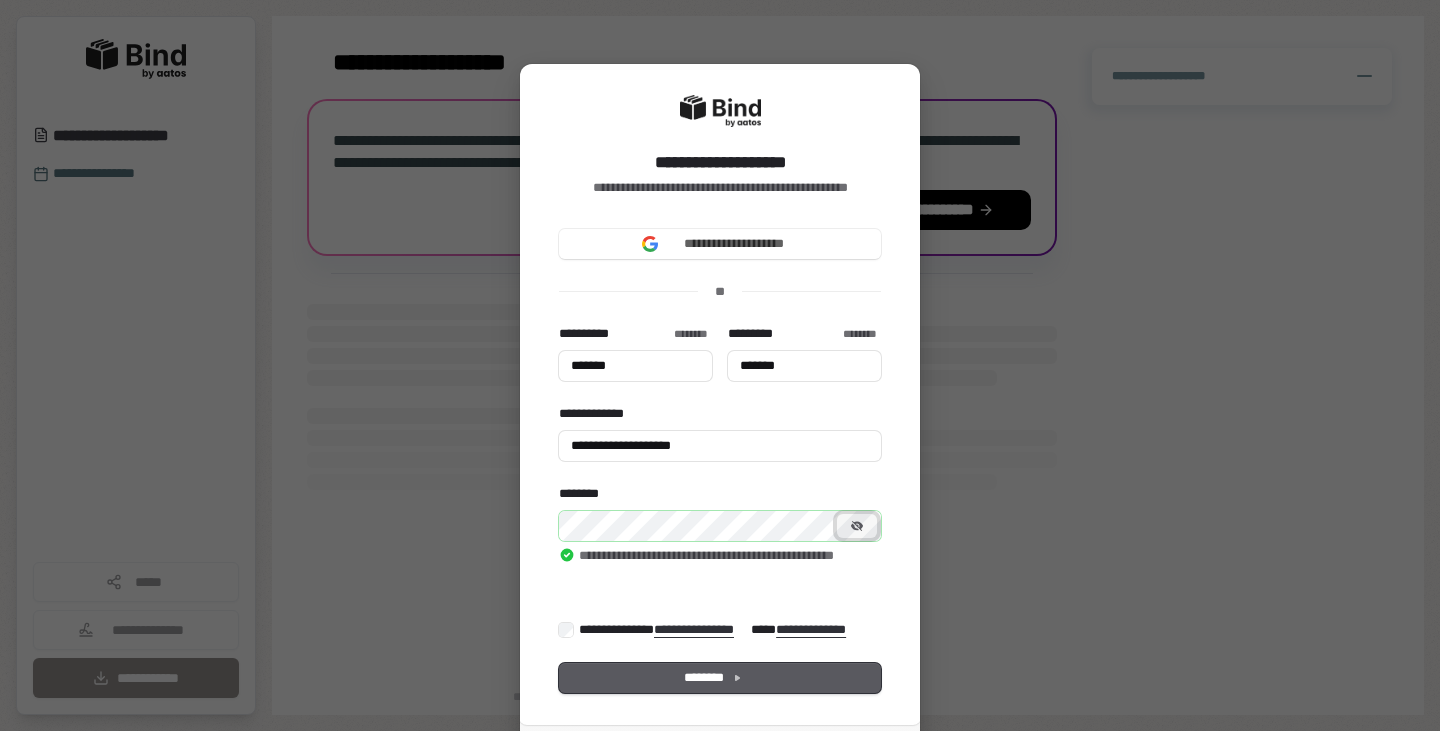 scroll, scrollTop: 100, scrollLeft: 0, axis: vertical 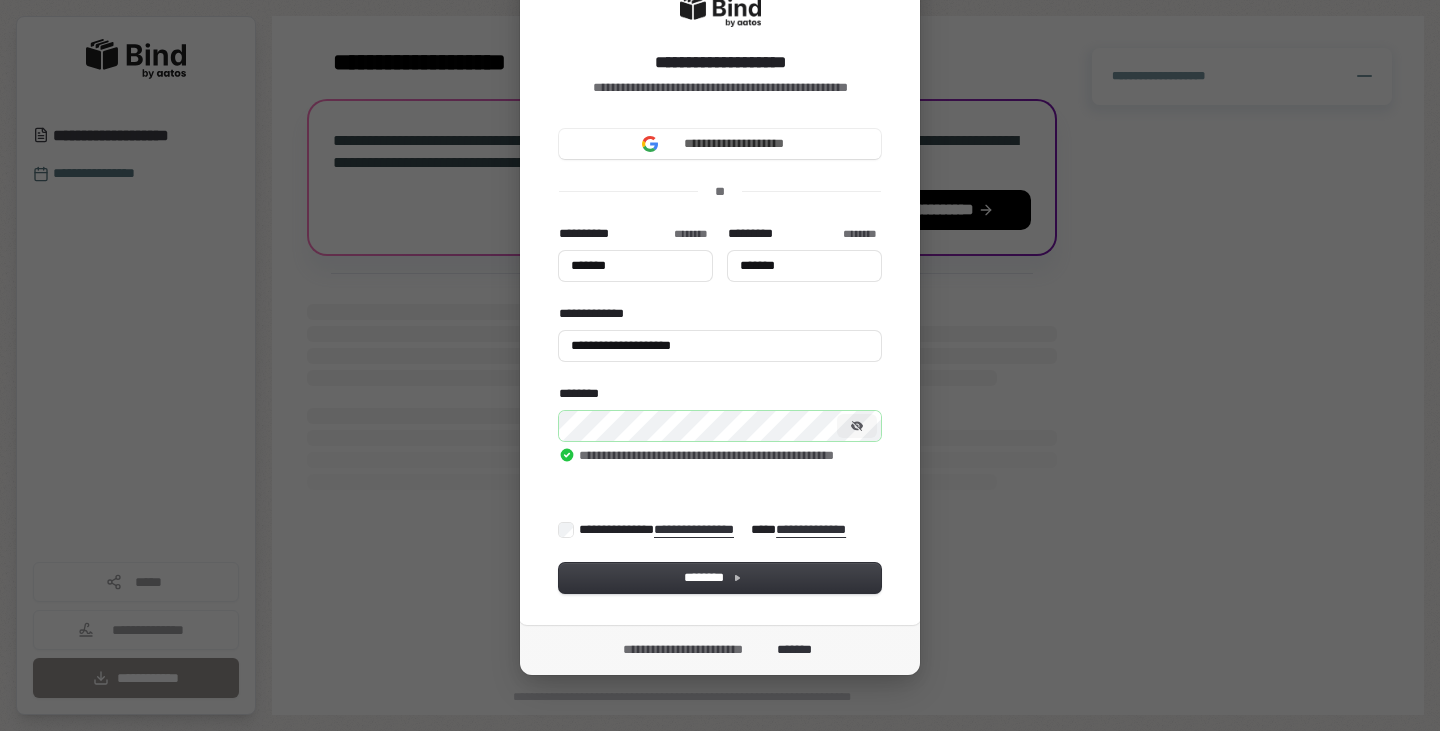 type on "*******" 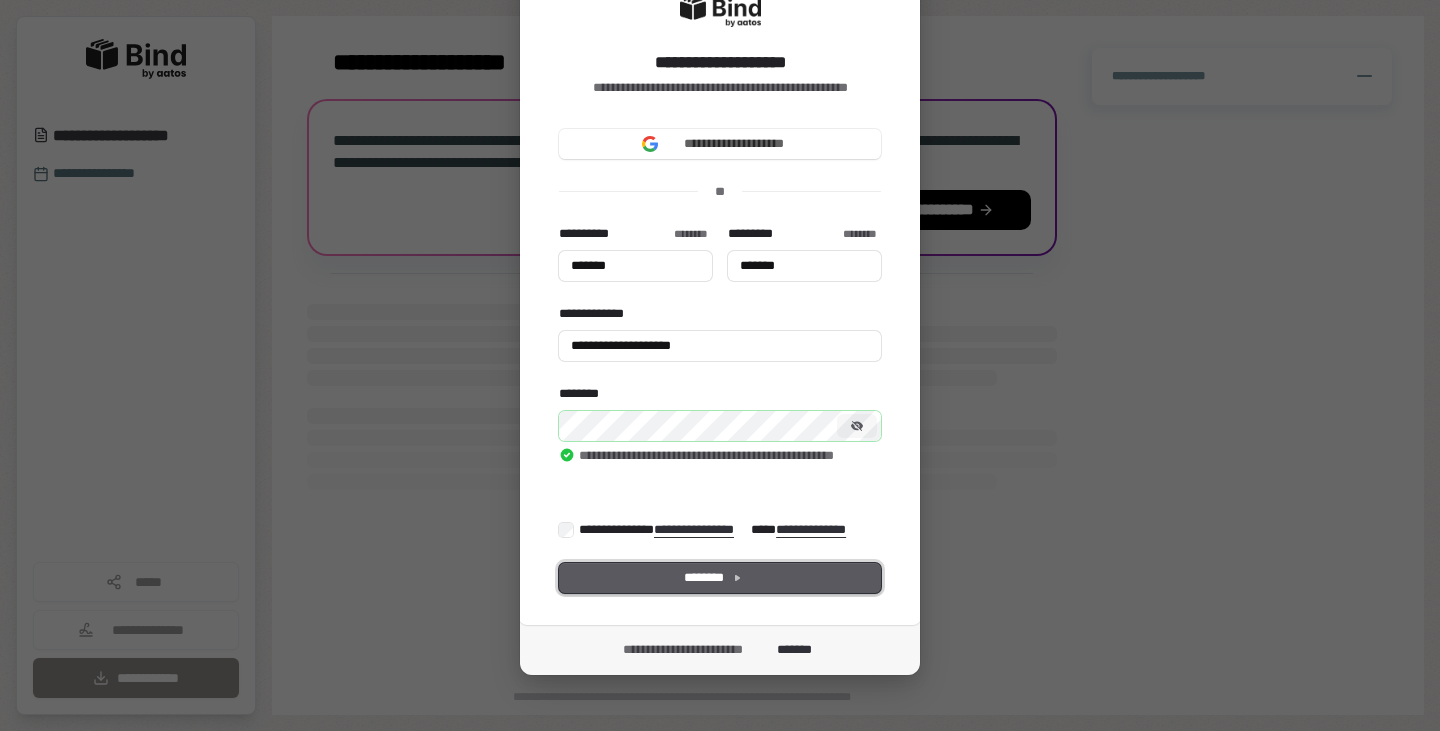 type on "*******" 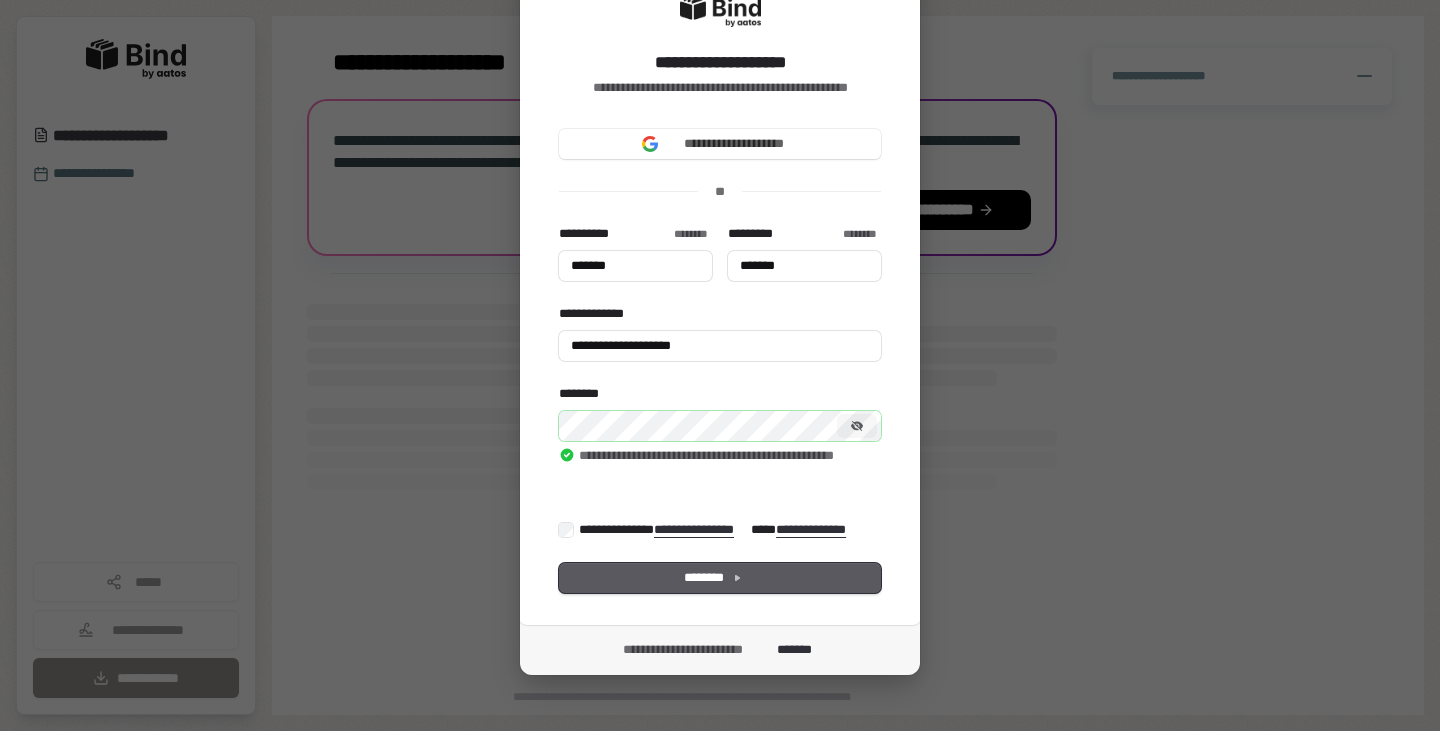 type on "*******" 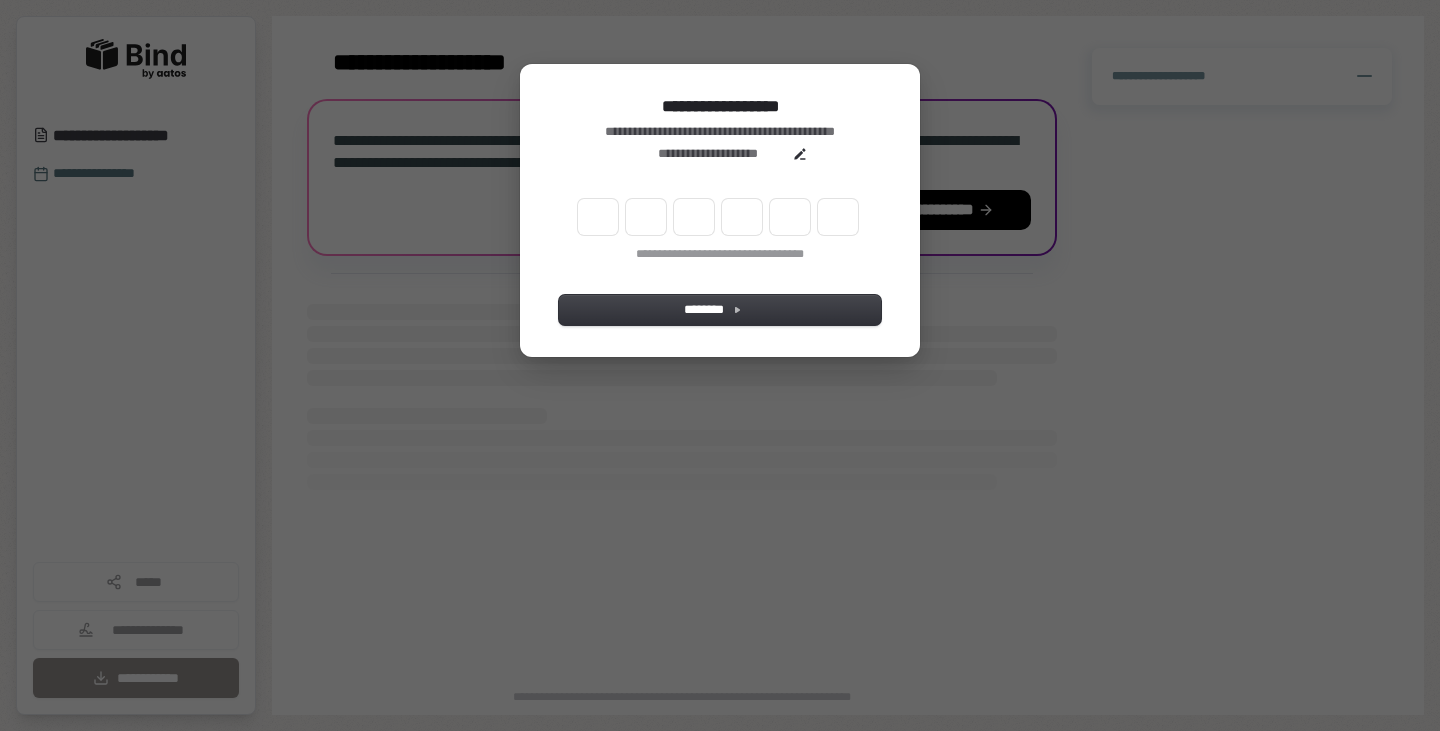 scroll, scrollTop: 0, scrollLeft: 0, axis: both 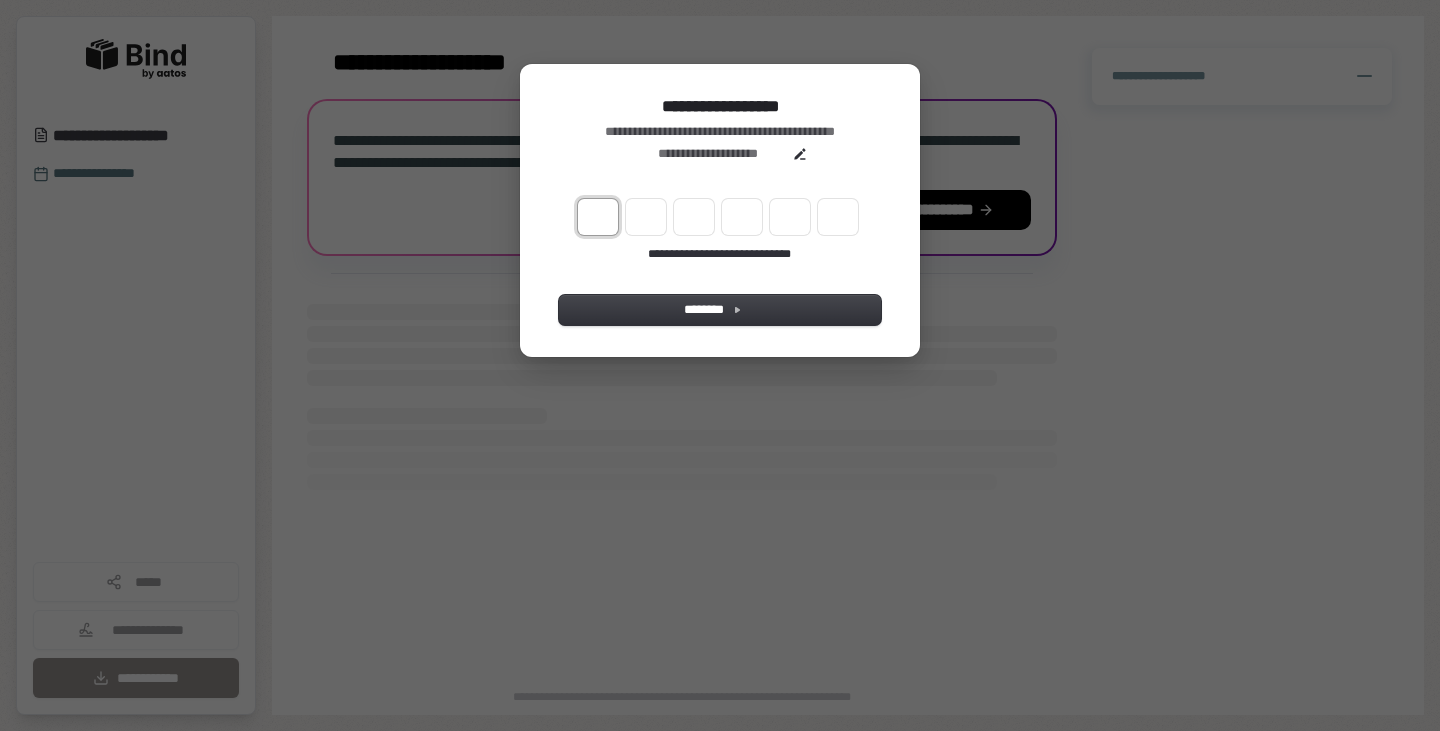 type on "*" 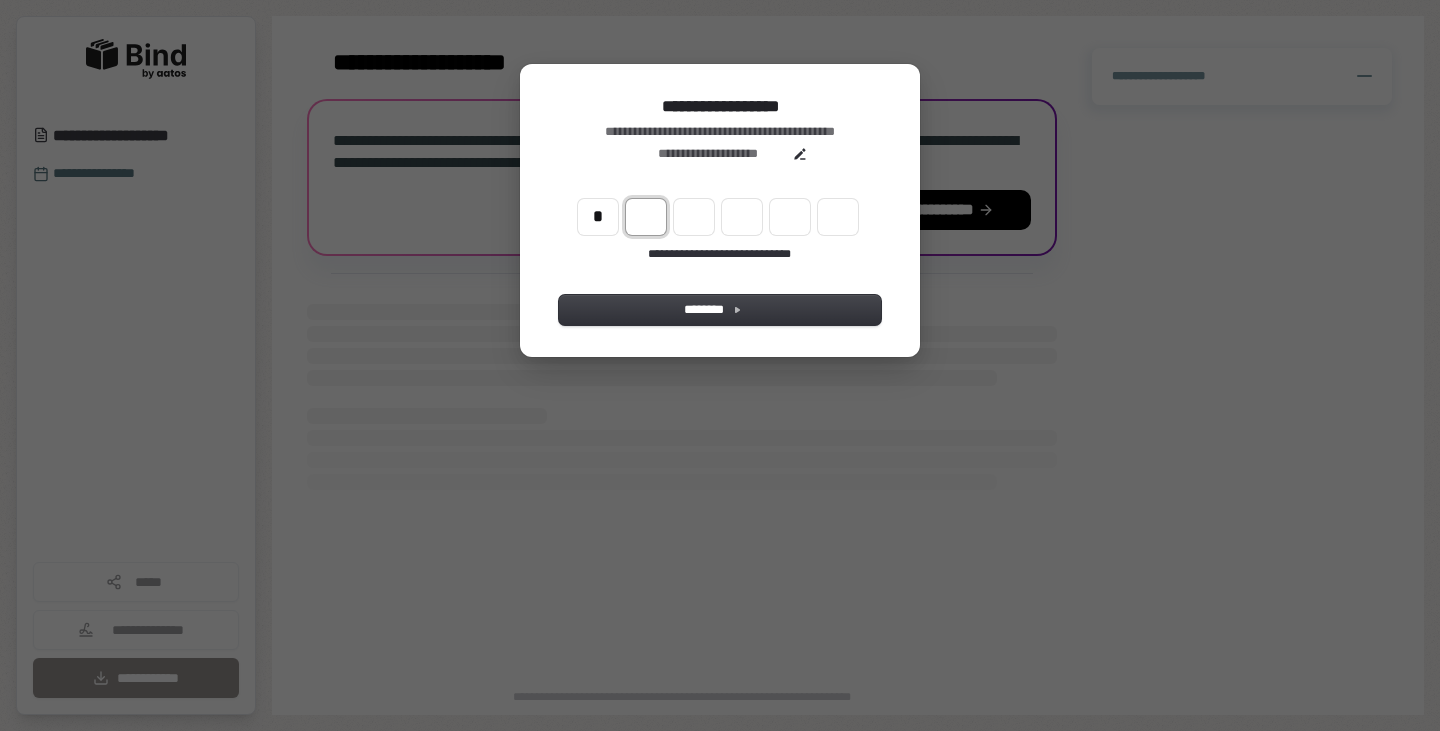 type on "*" 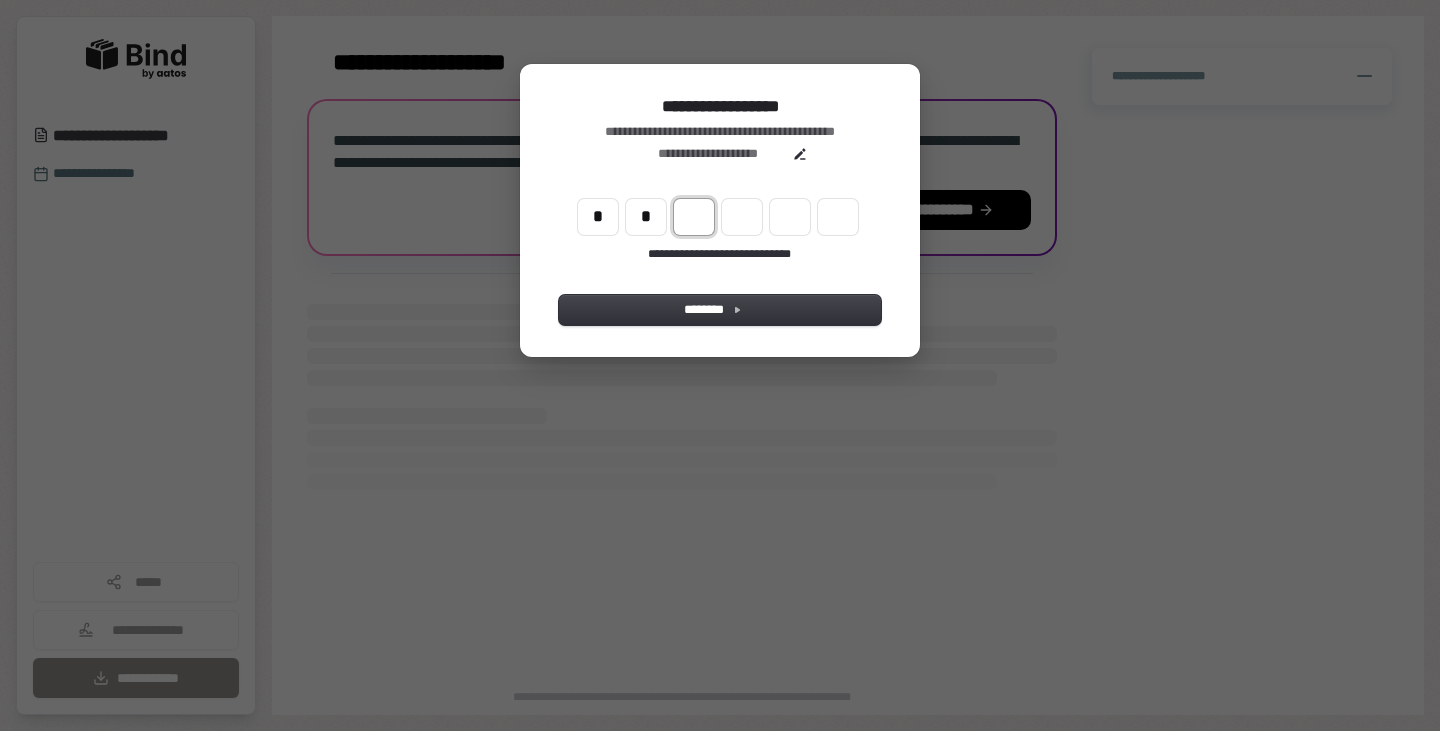 type on "**" 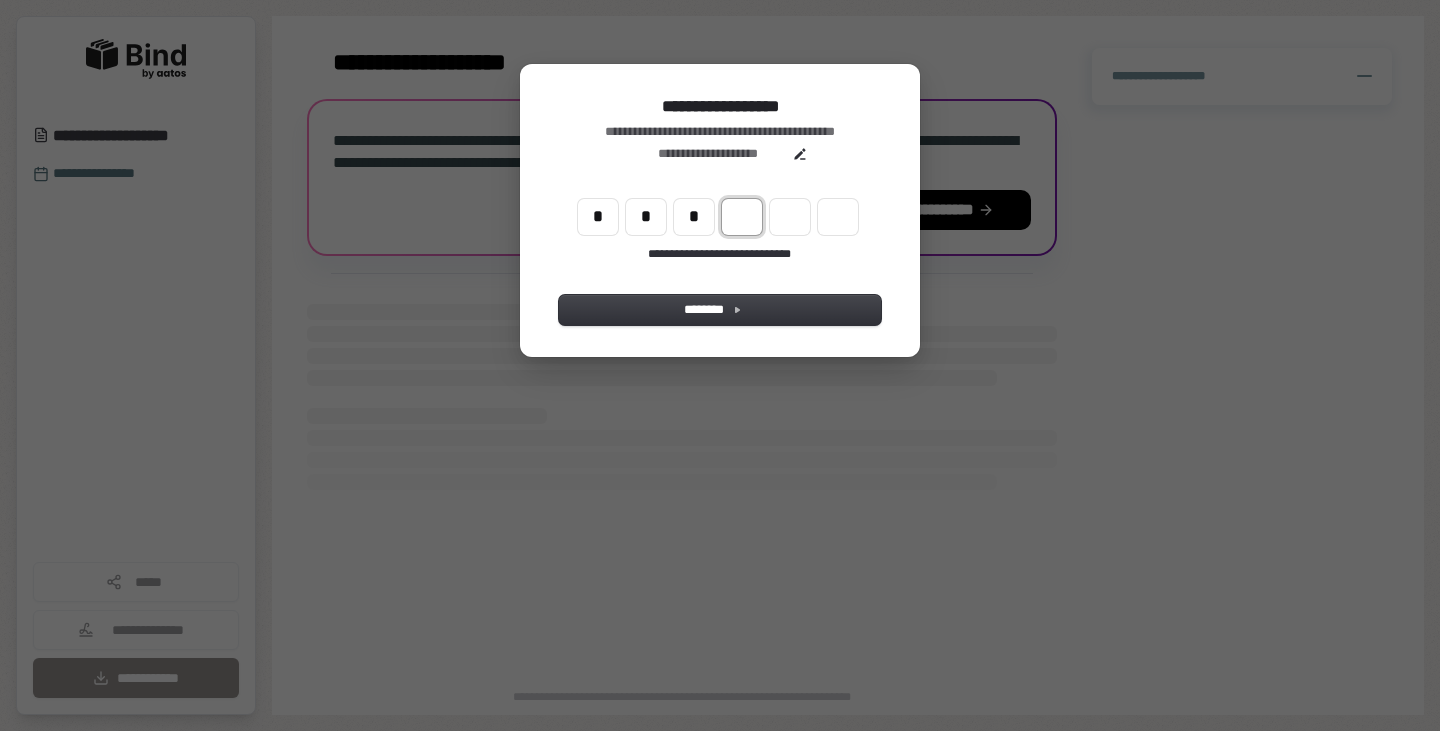 type on "***" 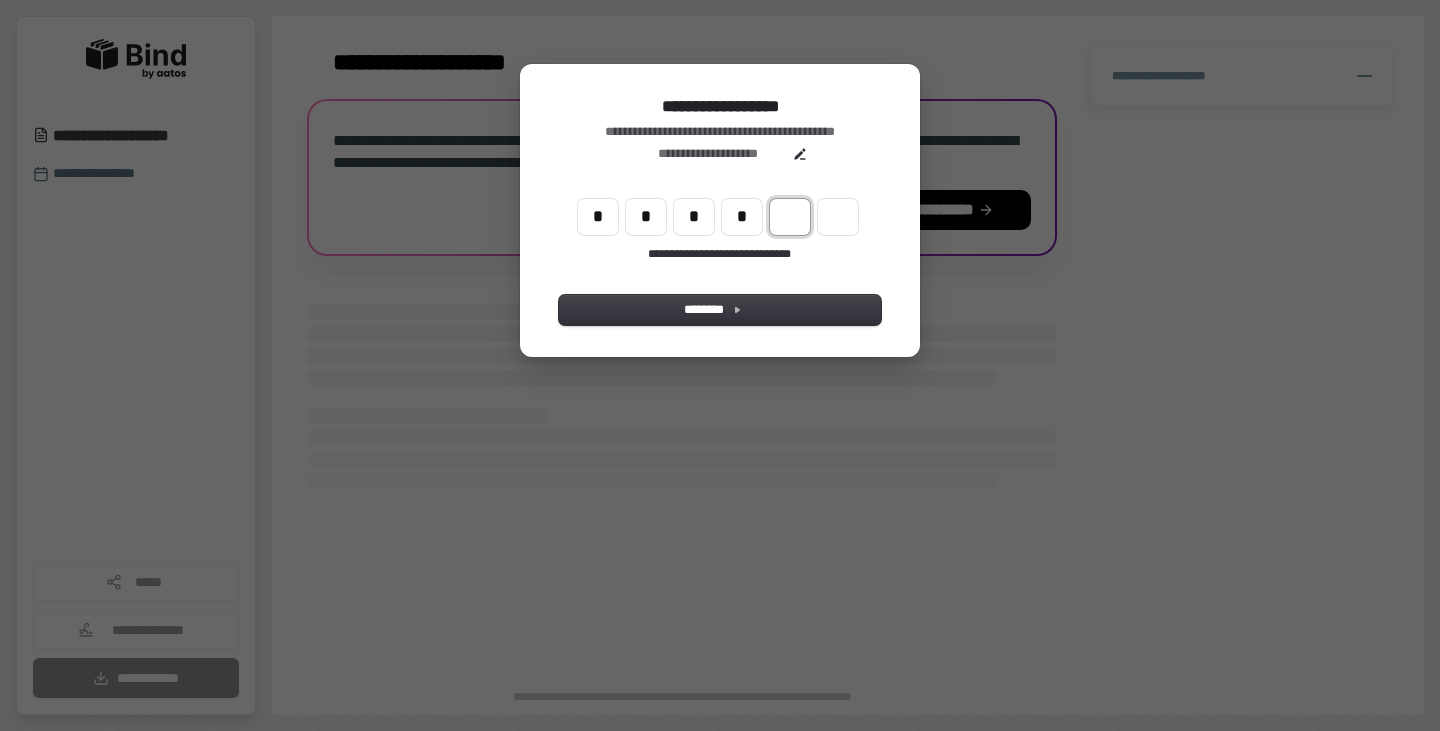 type on "****" 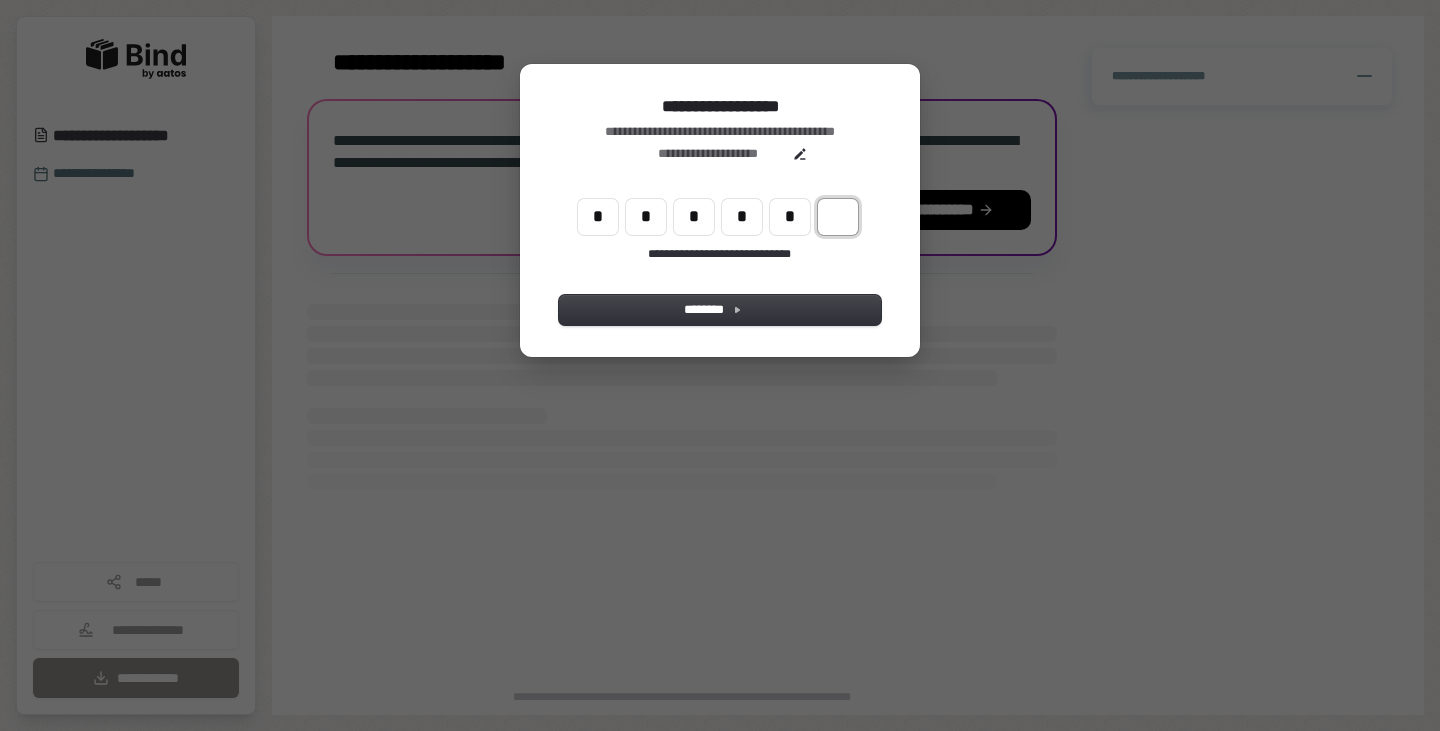 type on "******" 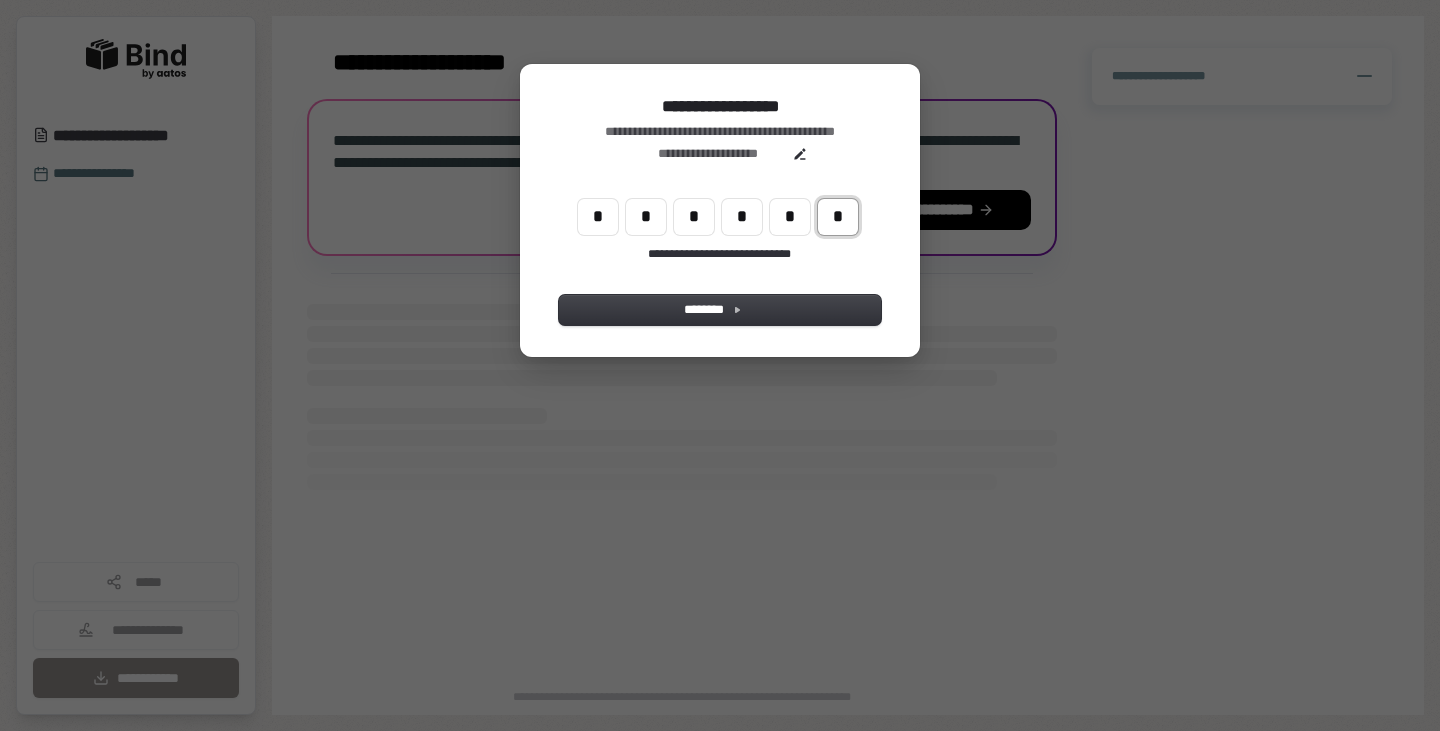 type on "*" 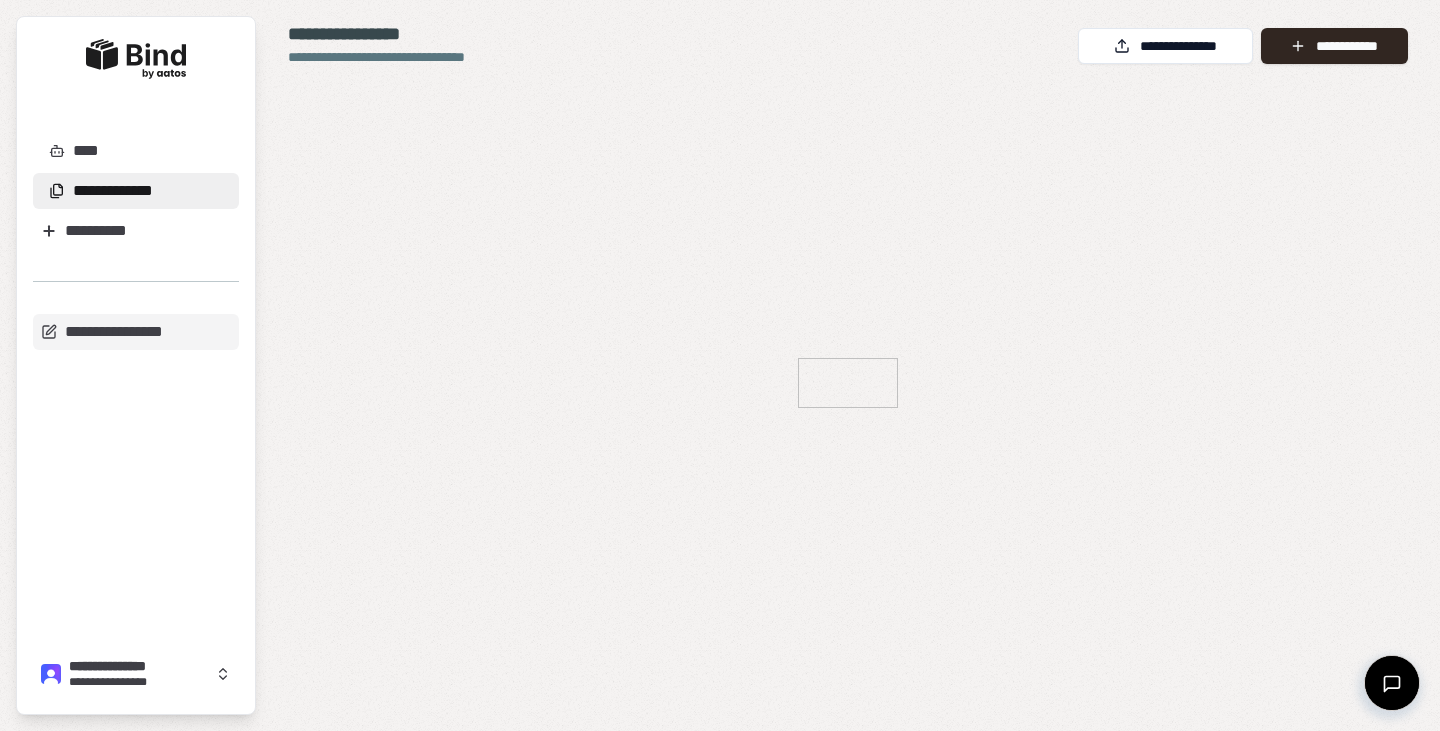 scroll, scrollTop: 0, scrollLeft: 0, axis: both 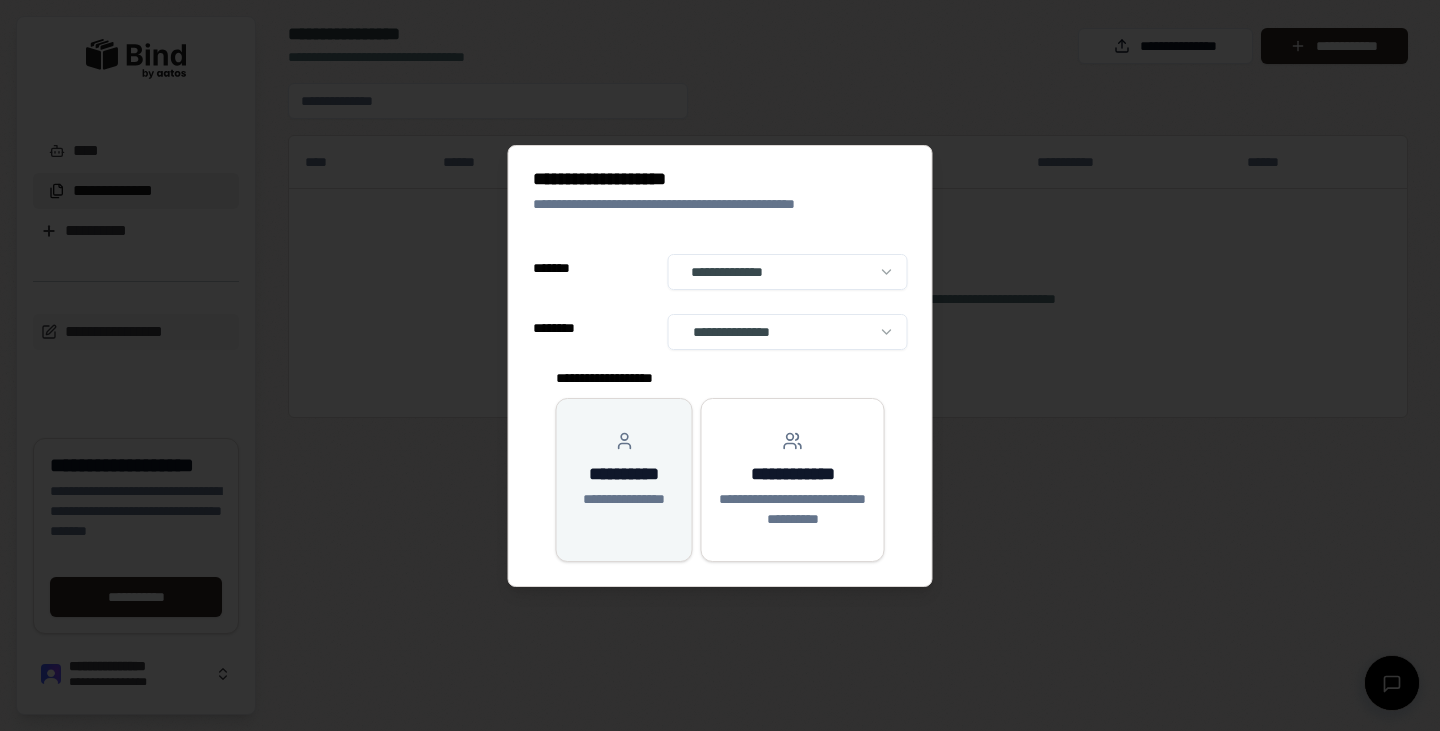 select on "**" 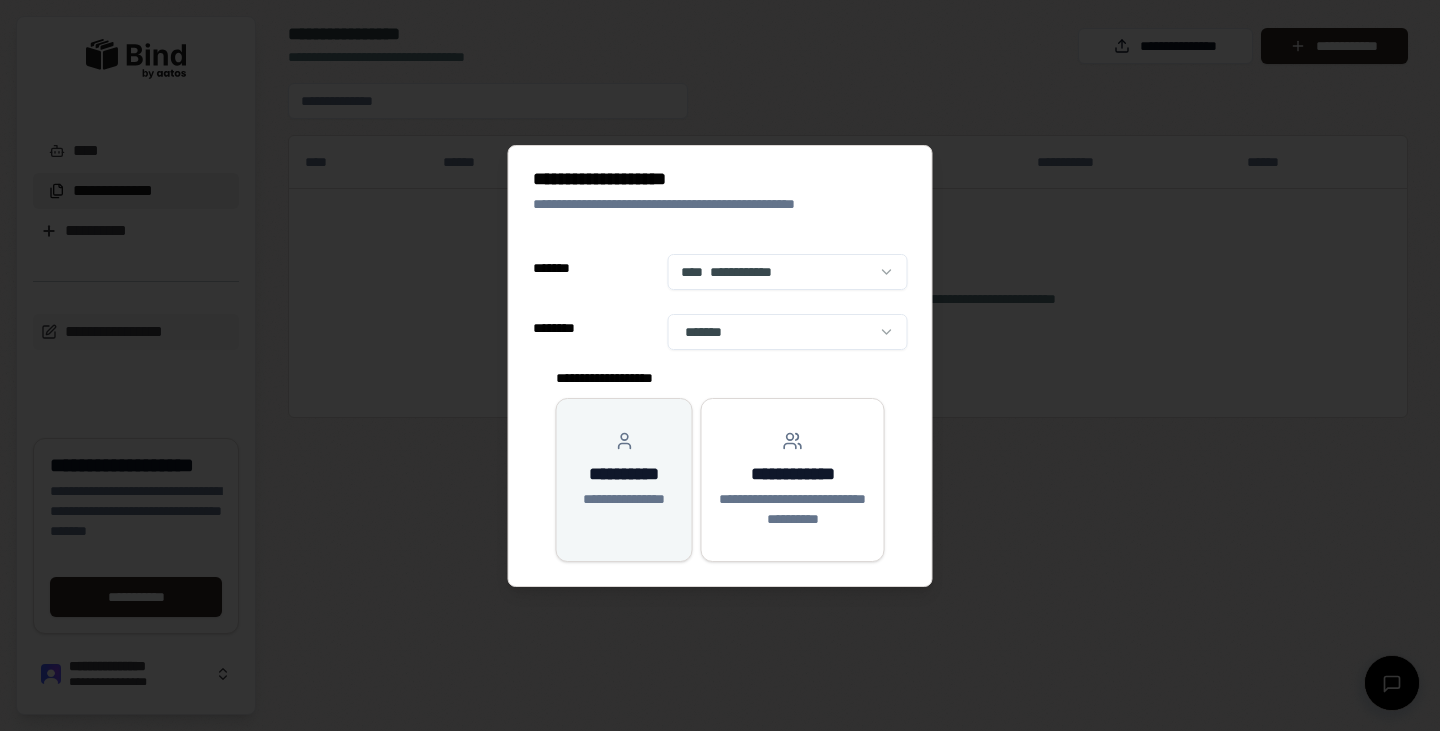 click on "**********" at bounding box center (624, 499) 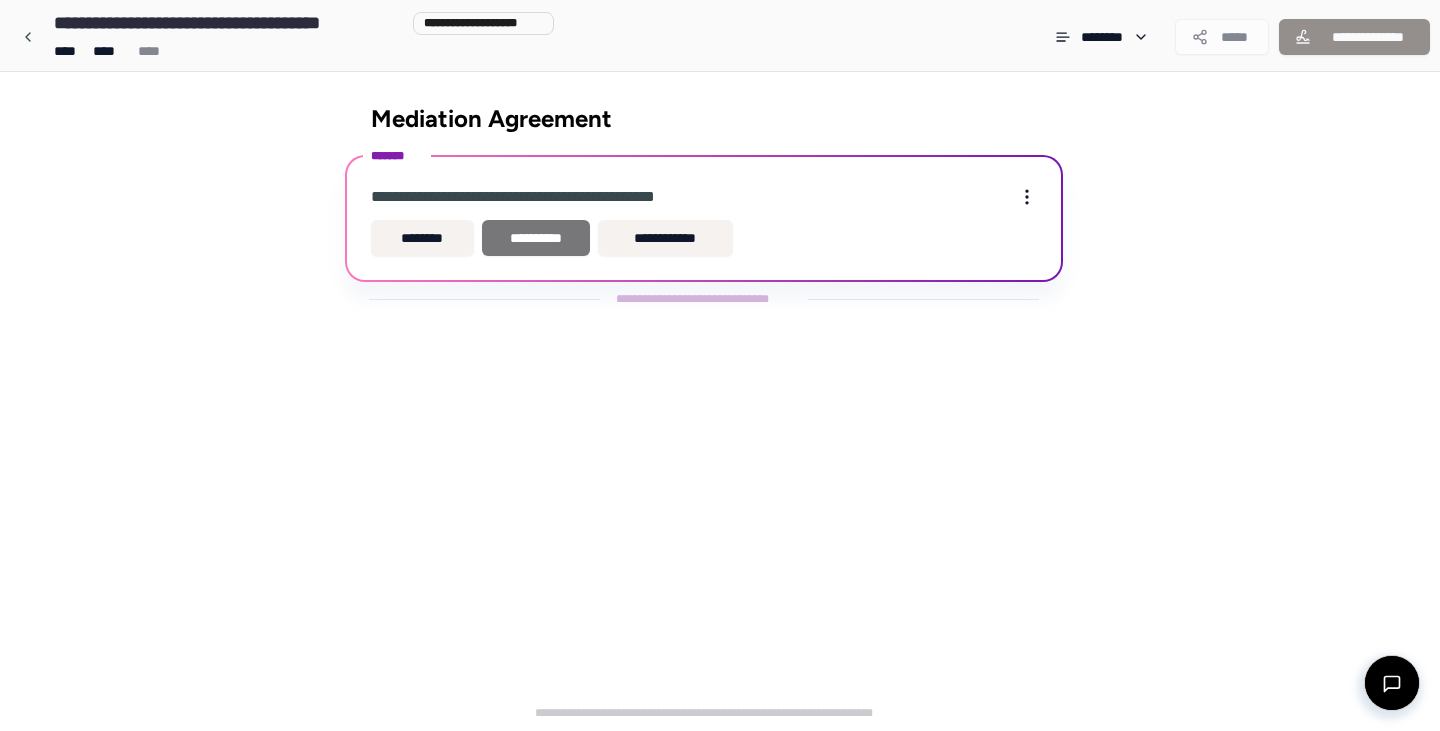click on "**********" at bounding box center (536, 238) 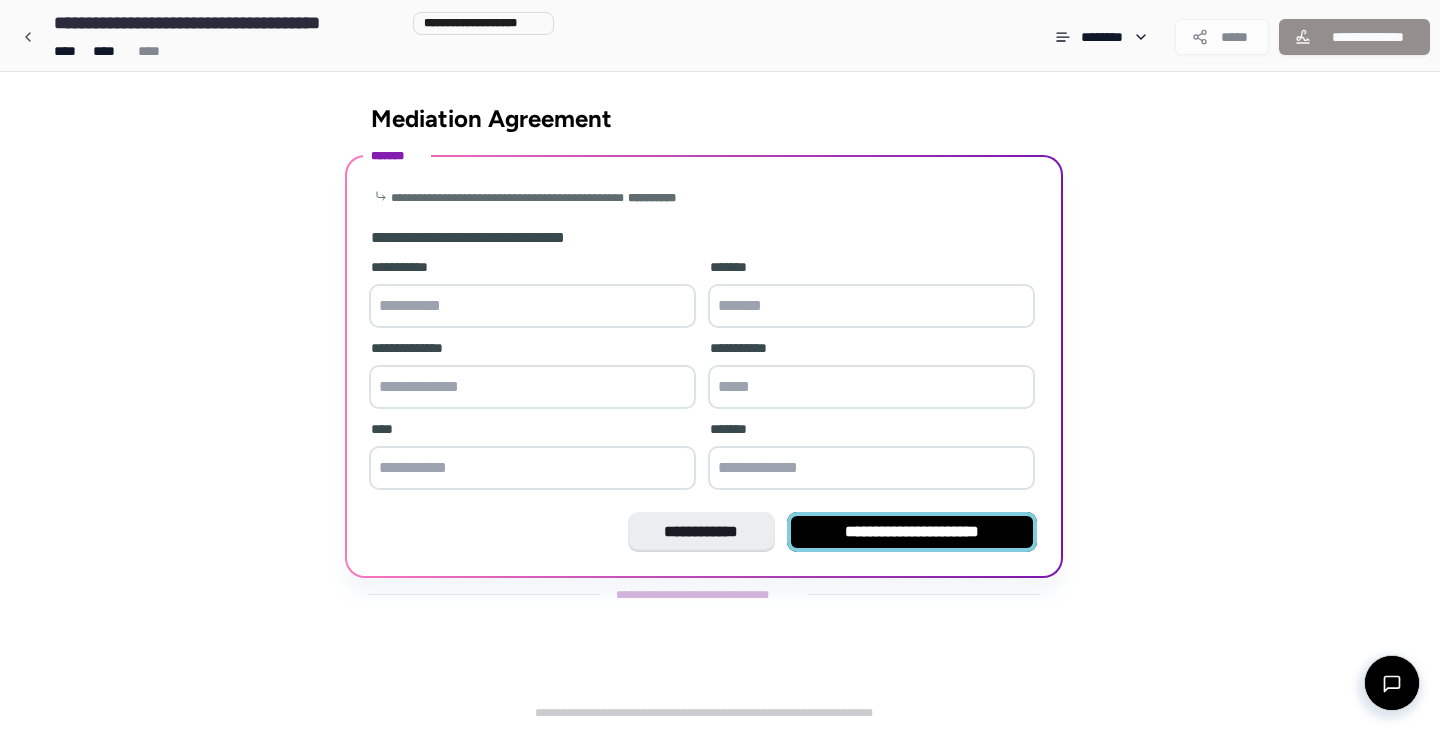 click on "**********" at bounding box center (912, 532) 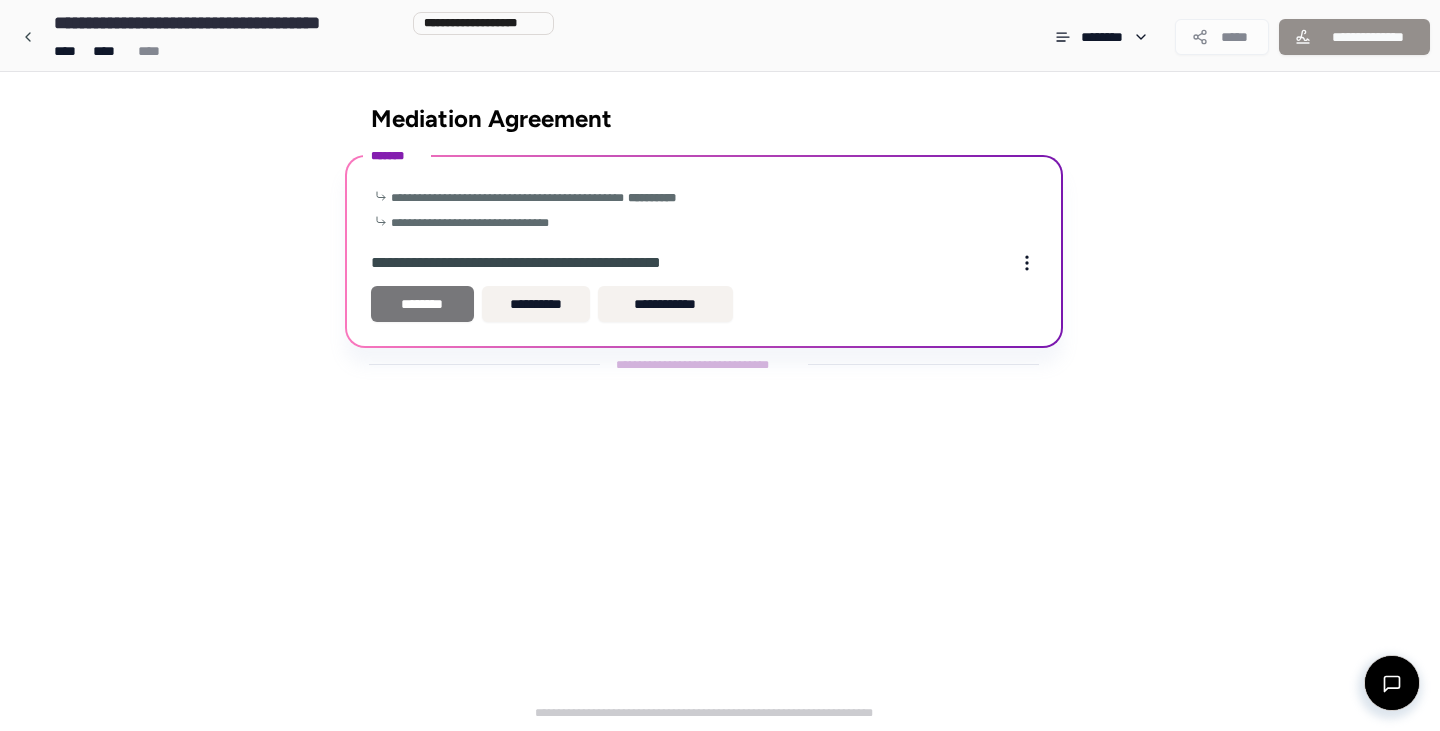 click on "********" at bounding box center [422, 304] 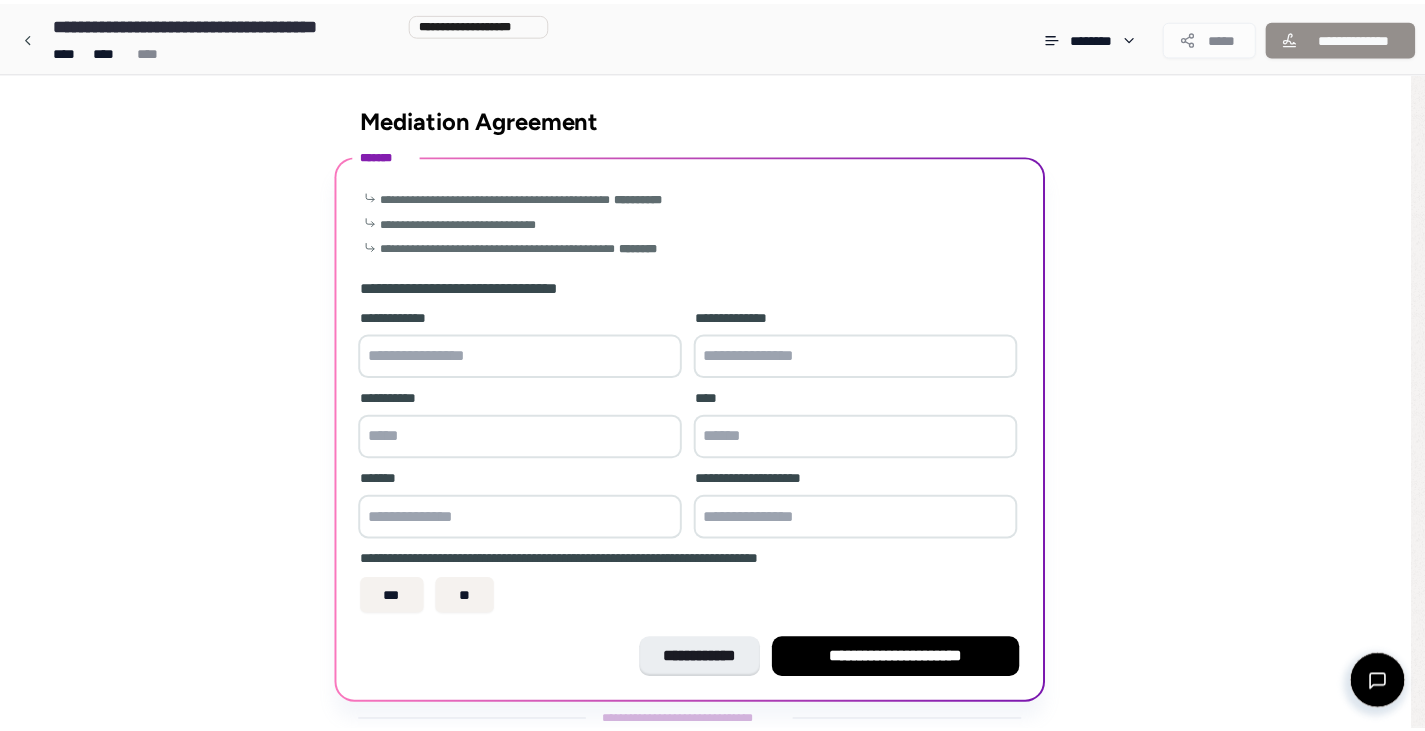 scroll, scrollTop: 52, scrollLeft: 0, axis: vertical 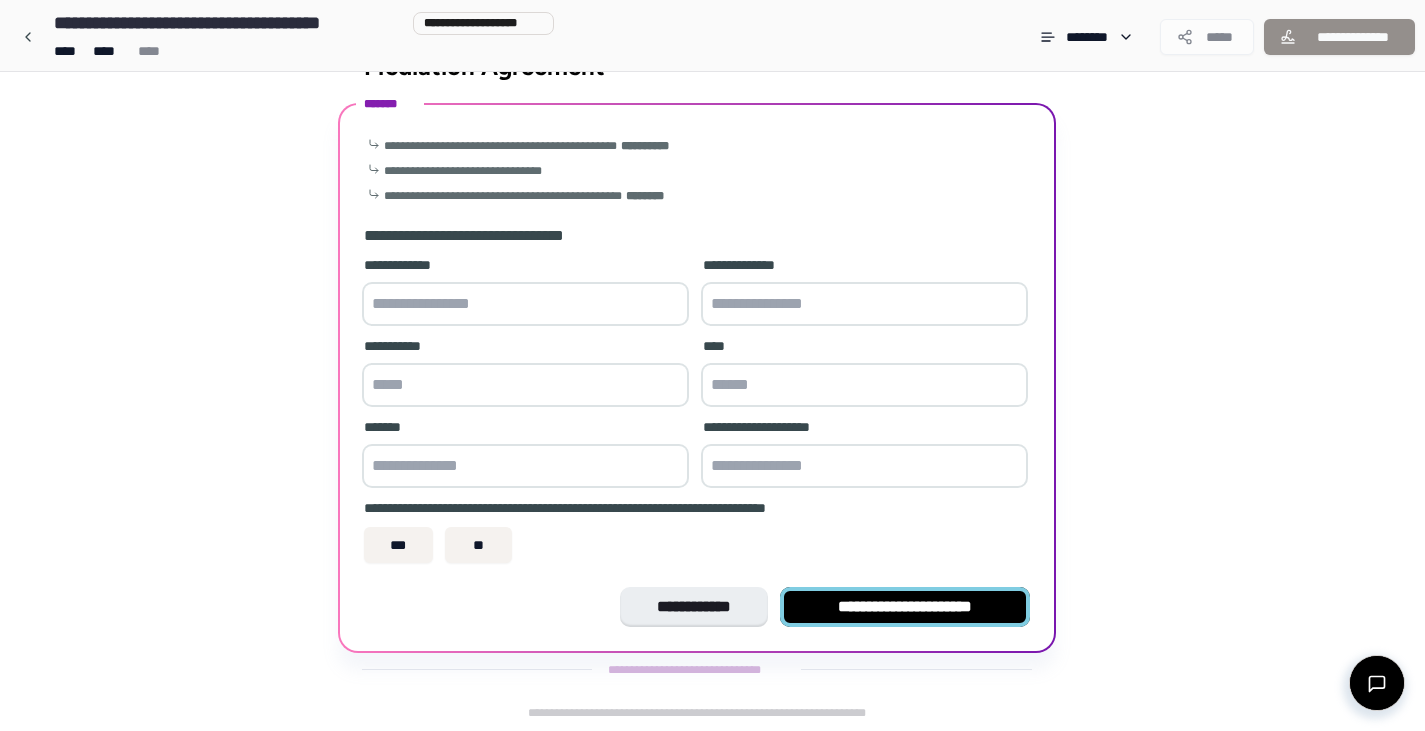 click on "**********" at bounding box center [905, 607] 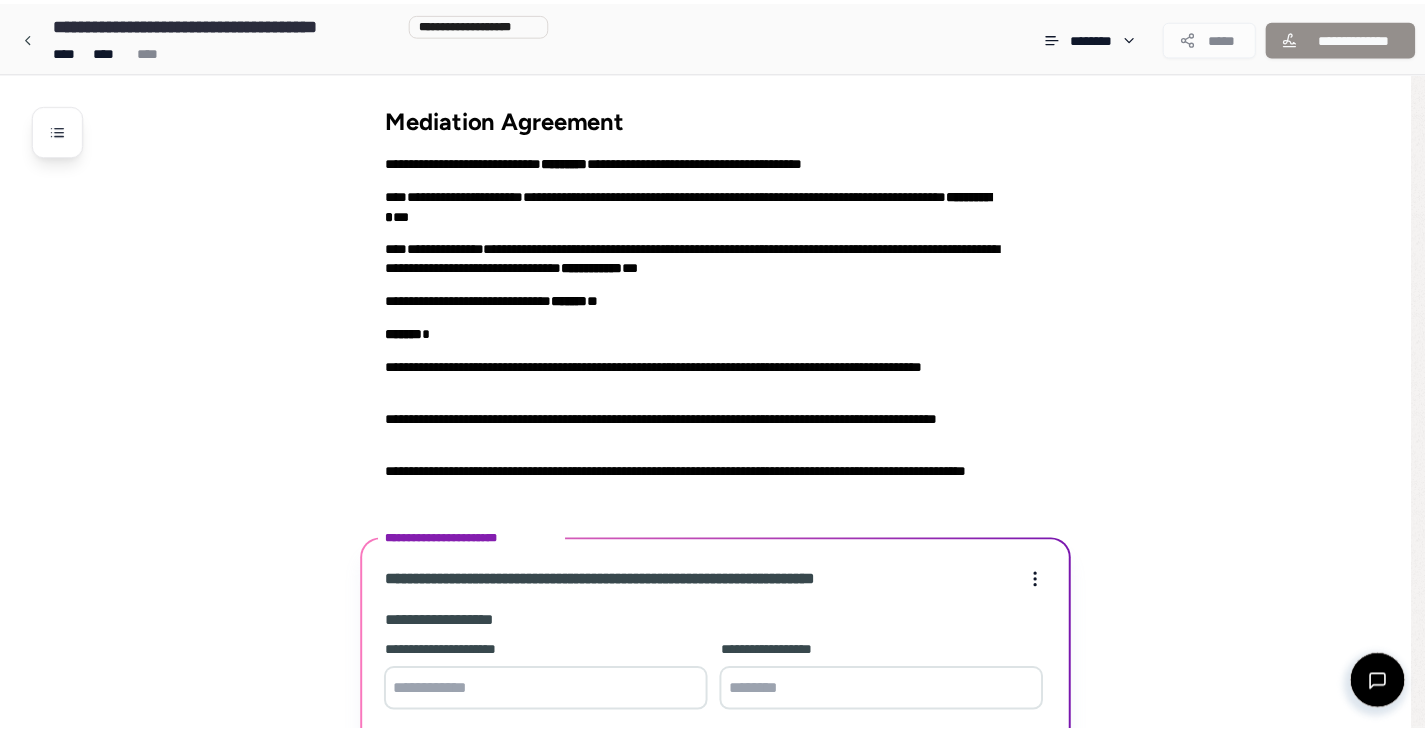 scroll, scrollTop: 356, scrollLeft: 0, axis: vertical 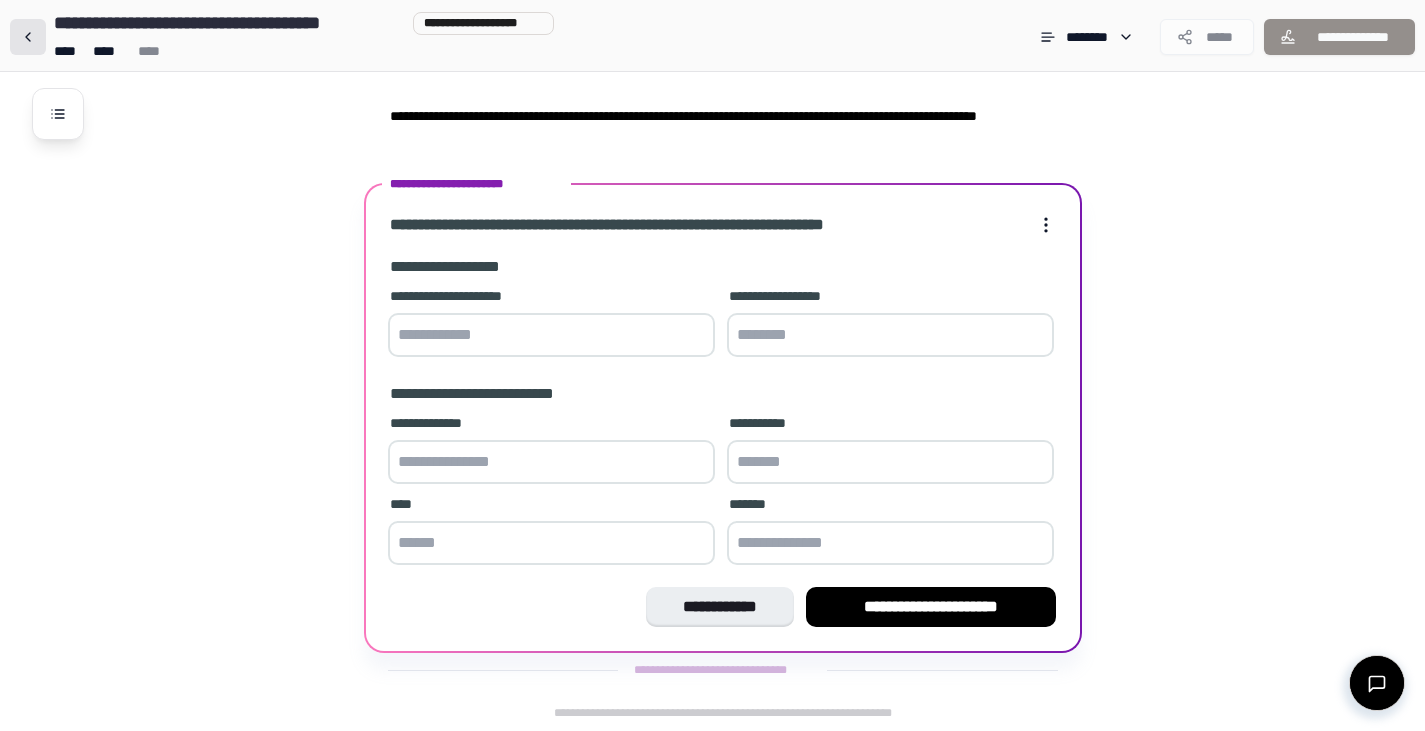 click at bounding box center [28, 37] 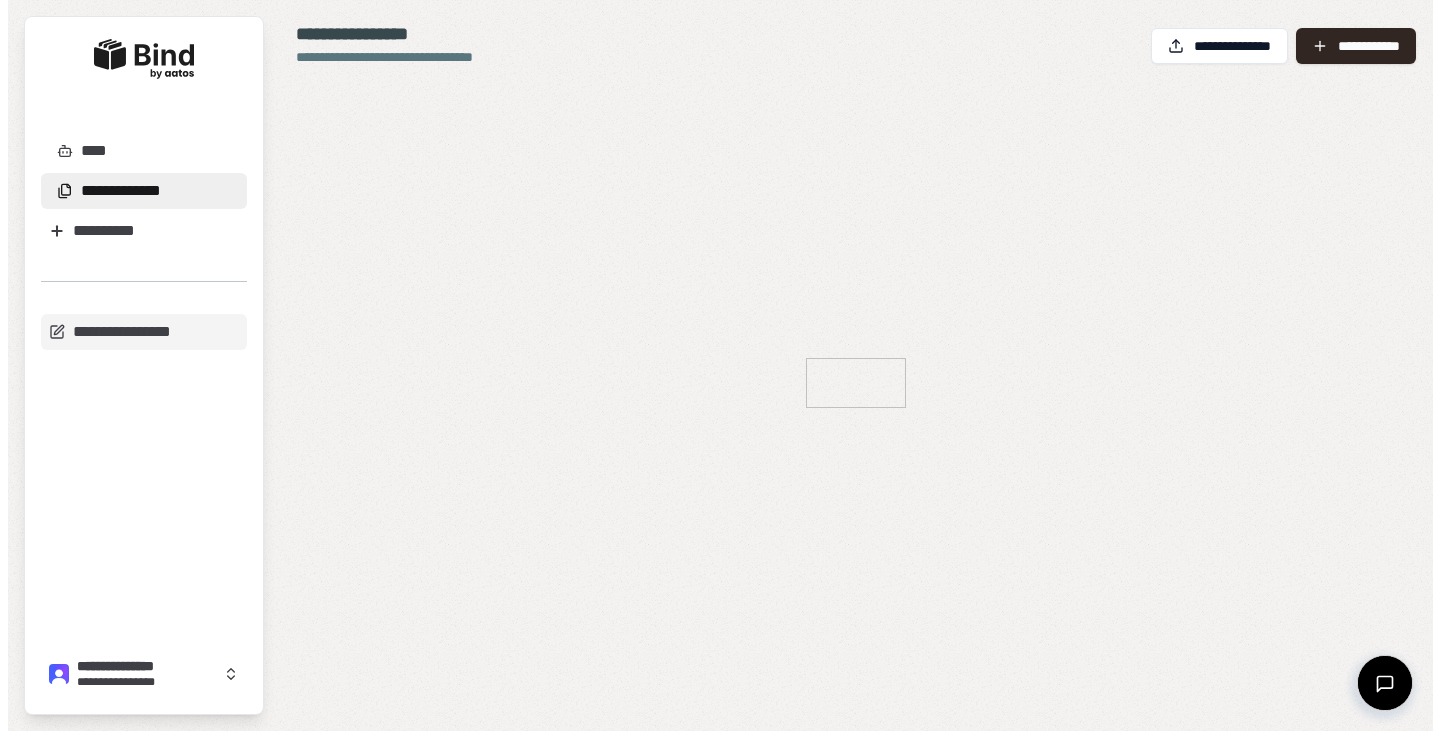 scroll, scrollTop: 0, scrollLeft: 0, axis: both 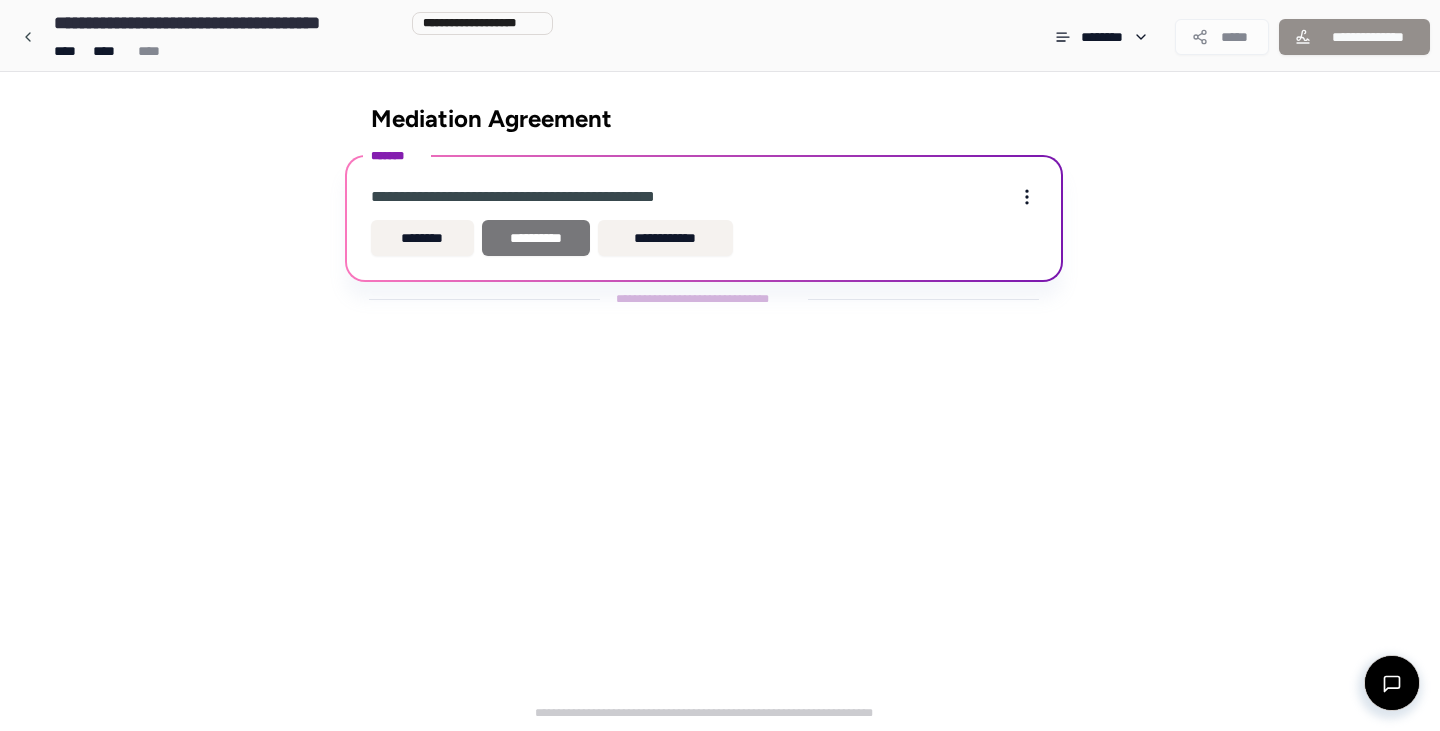 click on "**********" at bounding box center [536, 238] 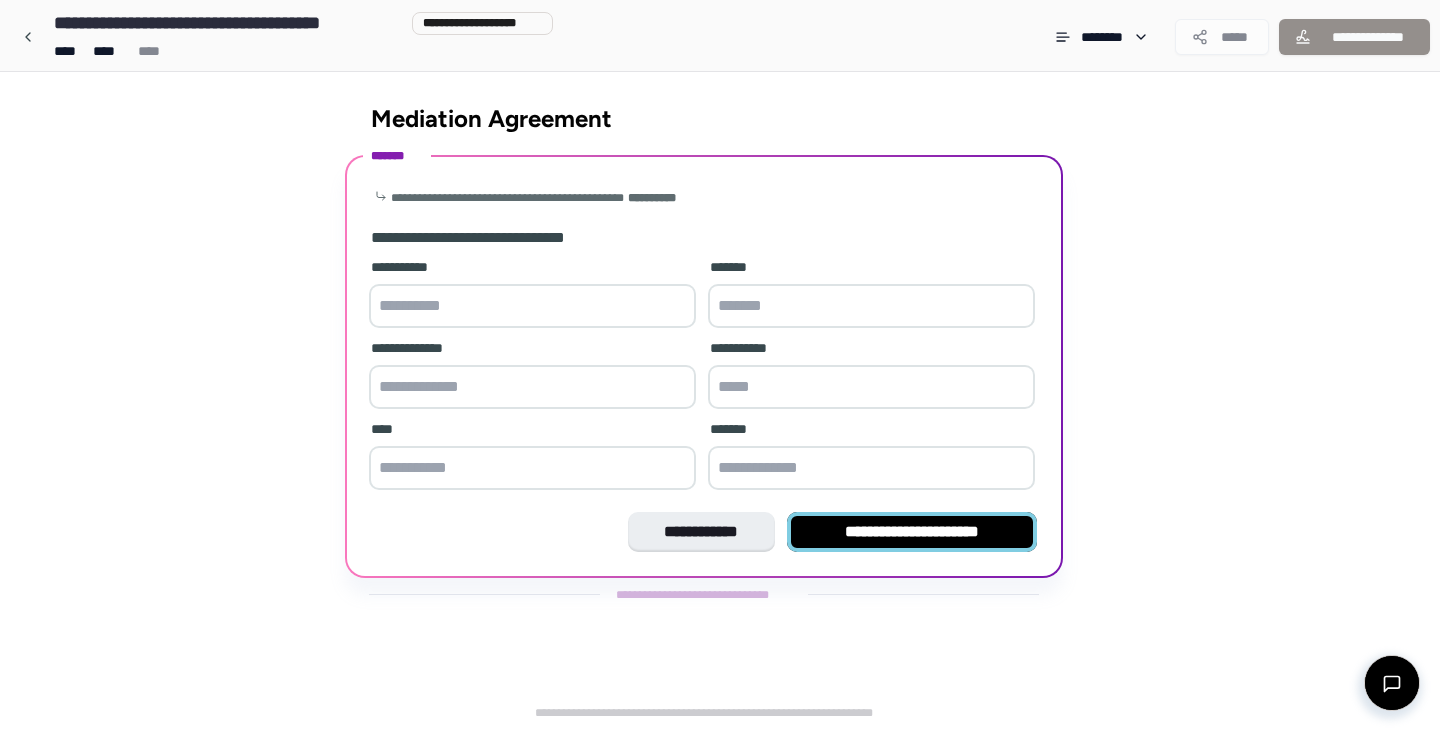 click on "**********" at bounding box center [912, 532] 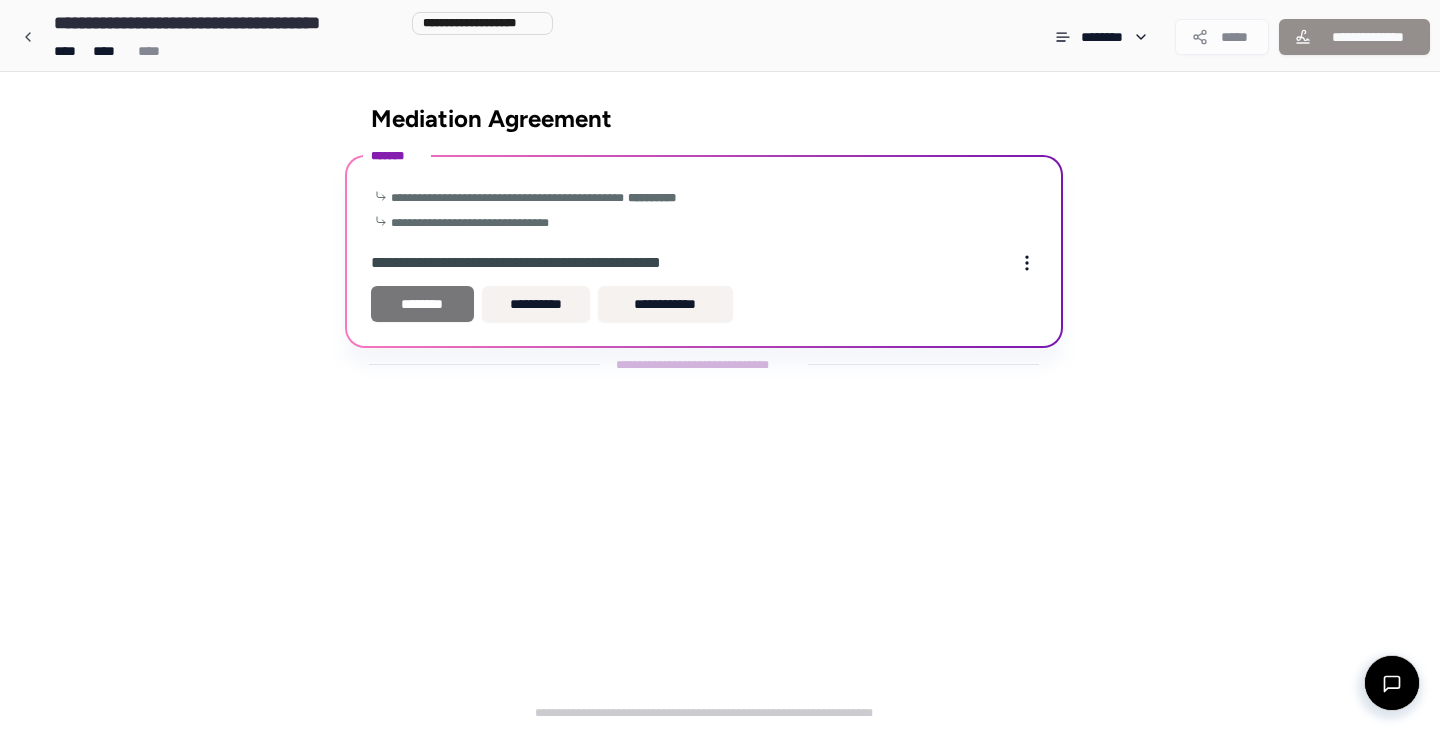 click on "********" at bounding box center (422, 304) 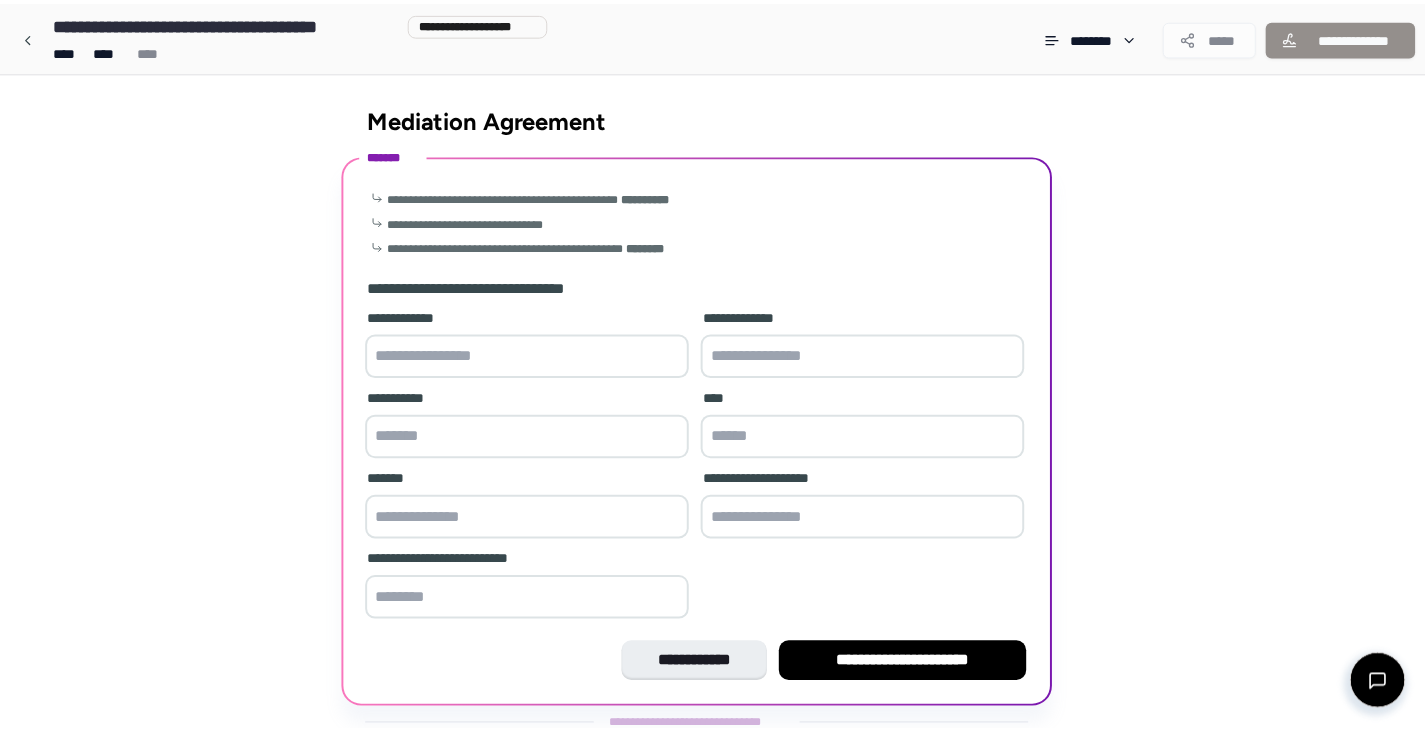 scroll, scrollTop: 56, scrollLeft: 0, axis: vertical 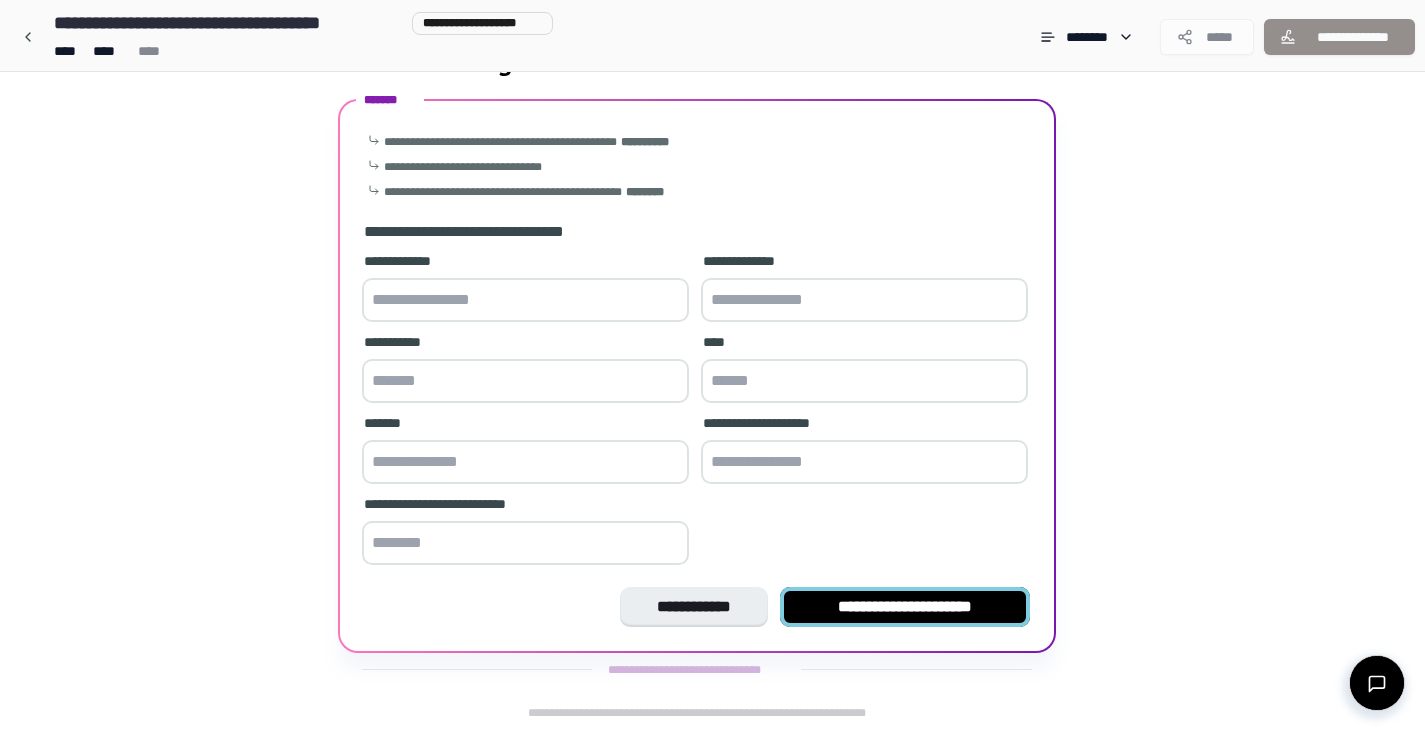 click on "**********" at bounding box center [905, 607] 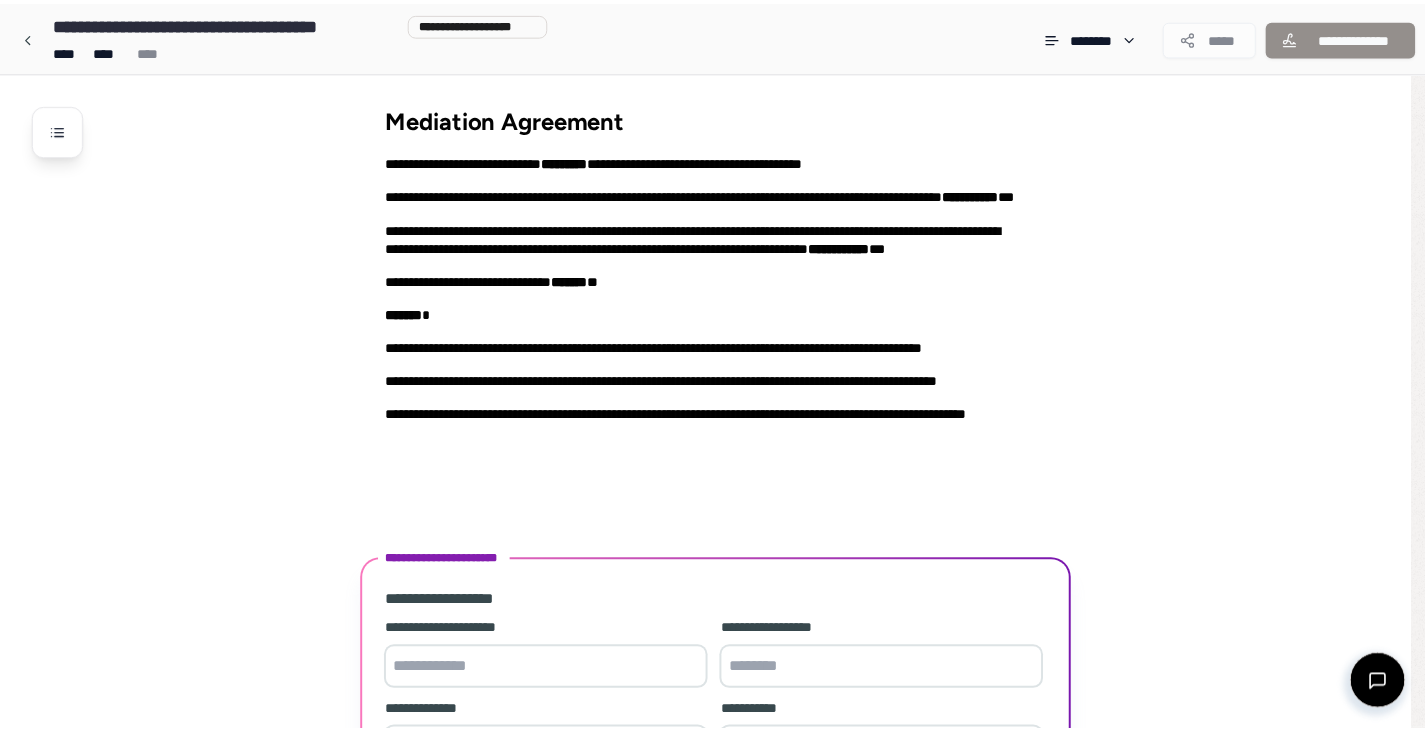 scroll, scrollTop: 288, scrollLeft: 0, axis: vertical 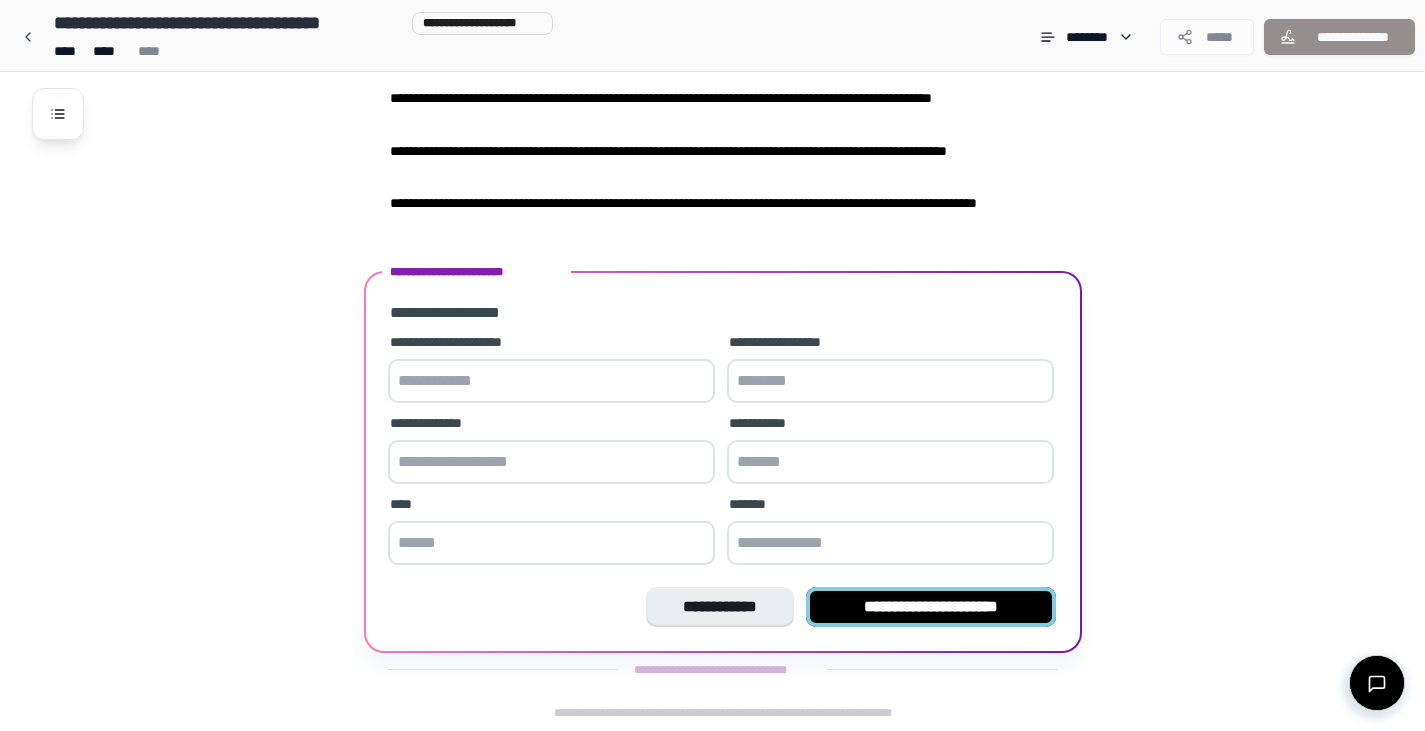 click on "**********" at bounding box center (931, 607) 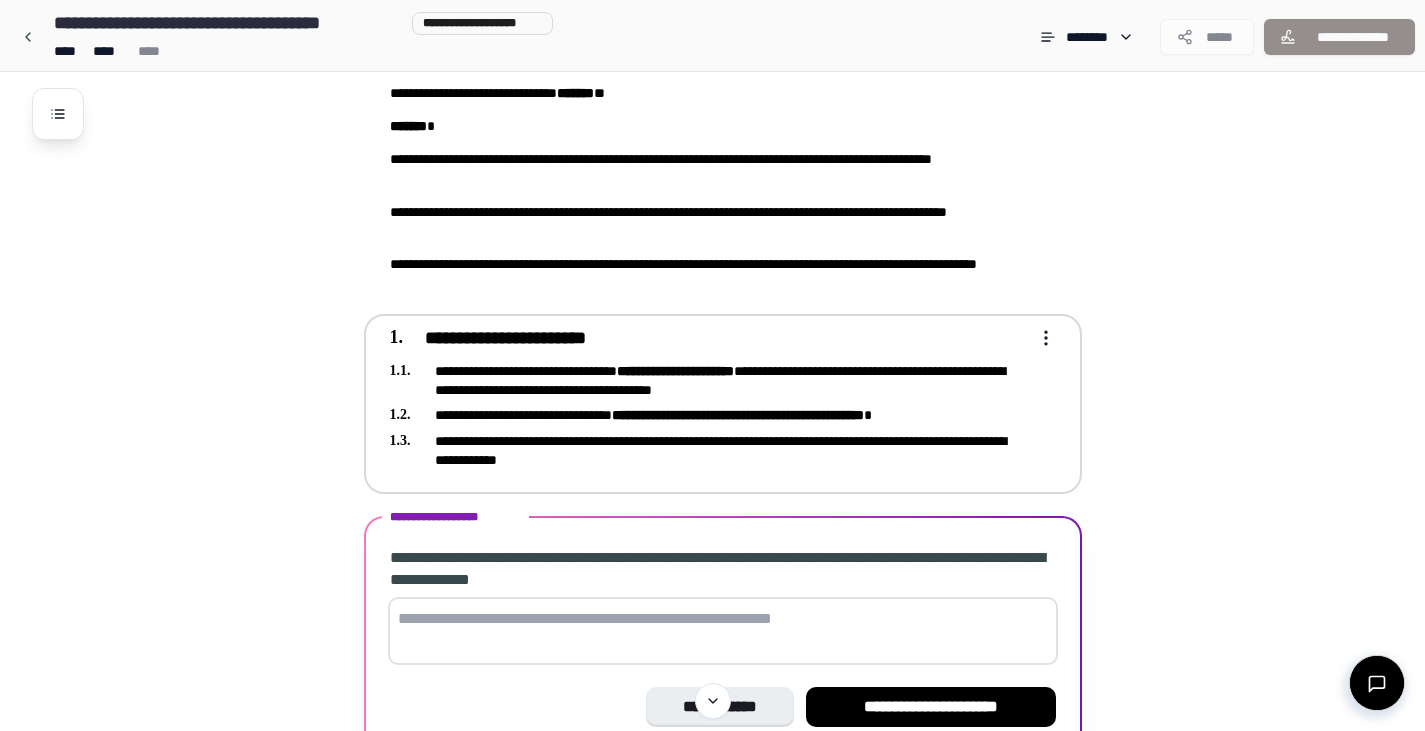 scroll, scrollTop: 327, scrollLeft: 0, axis: vertical 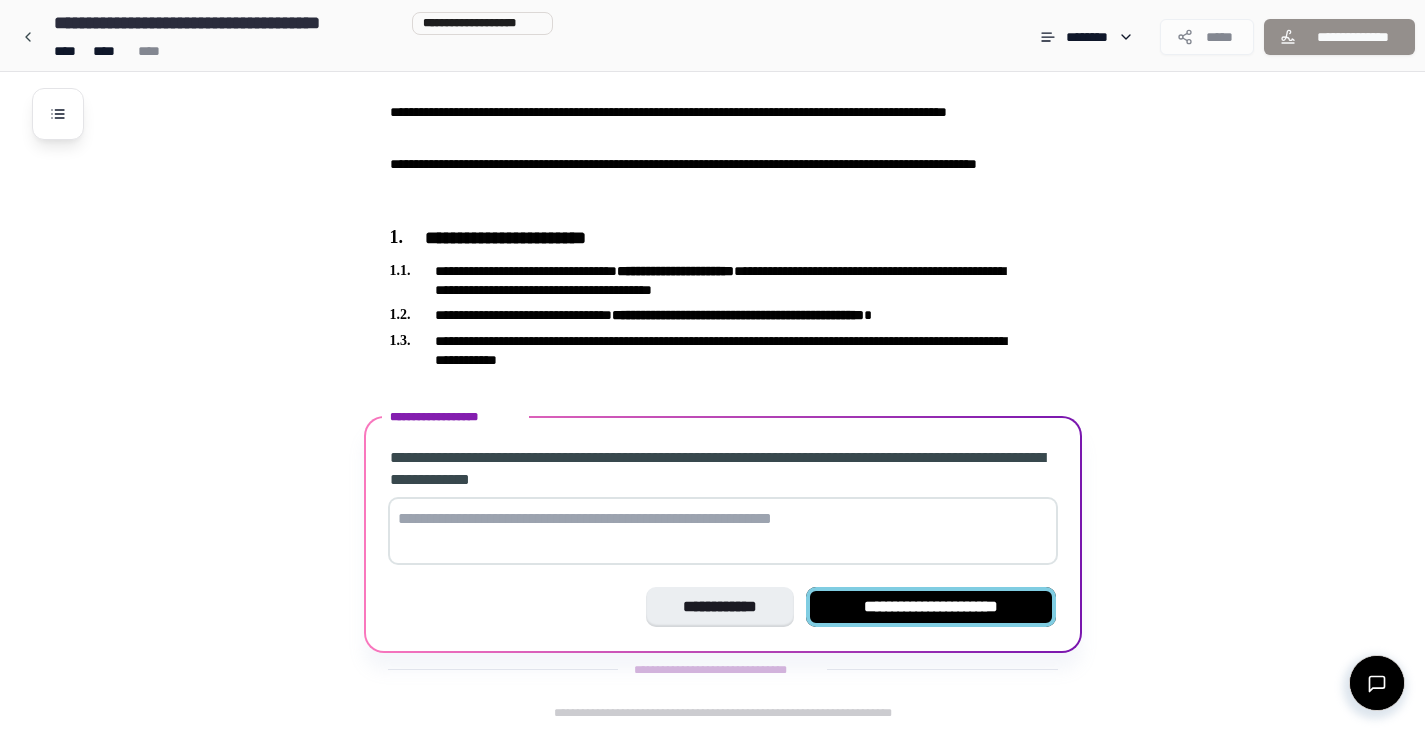 click on "**********" at bounding box center (931, 607) 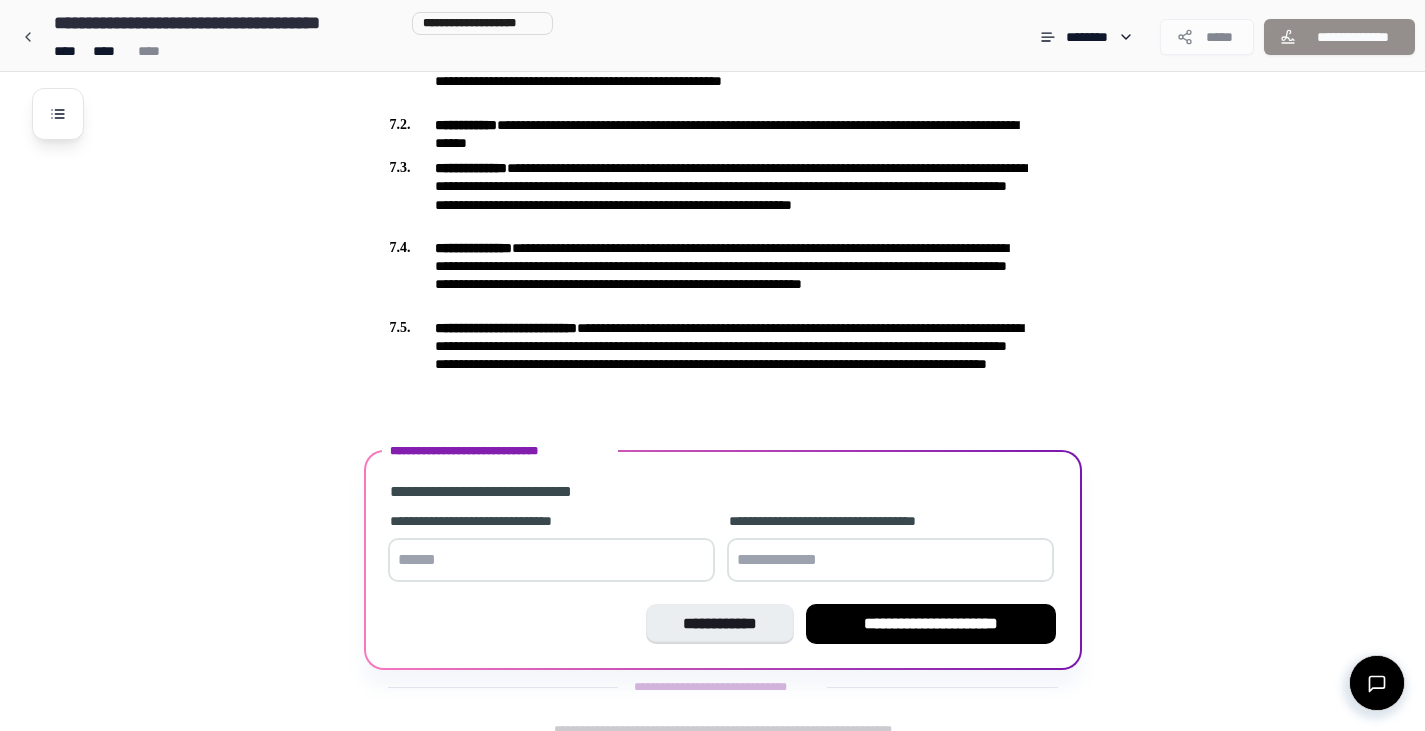 scroll, scrollTop: 1774, scrollLeft: 0, axis: vertical 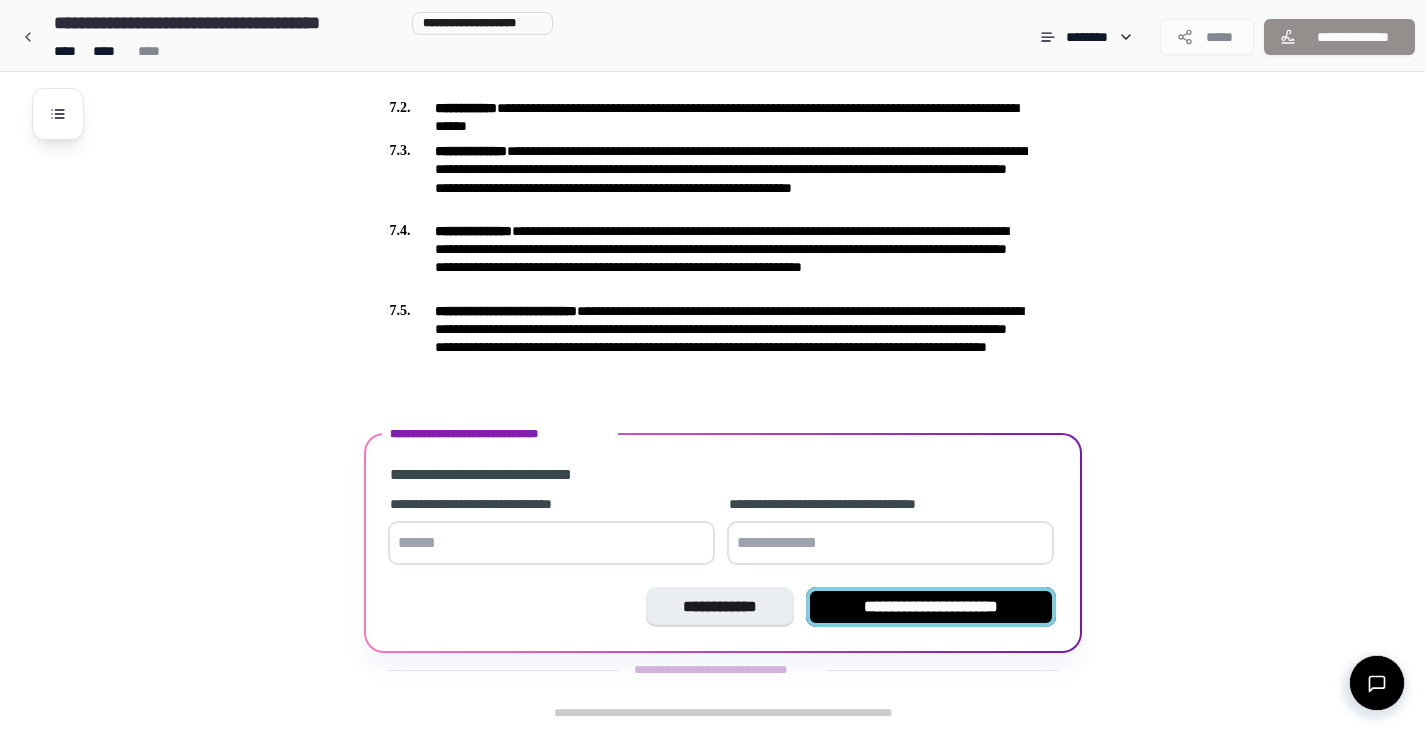 click on "**********" at bounding box center [931, 607] 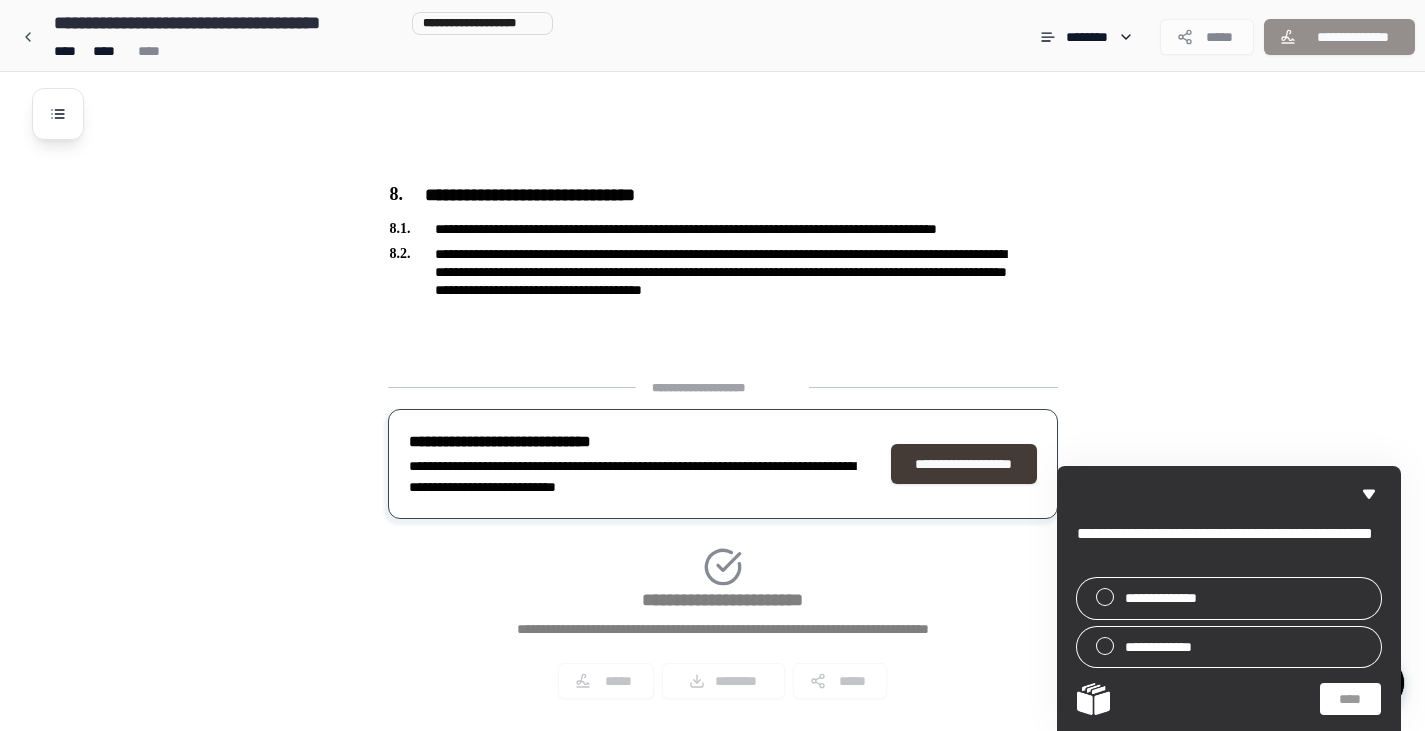 scroll, scrollTop: 2056, scrollLeft: 0, axis: vertical 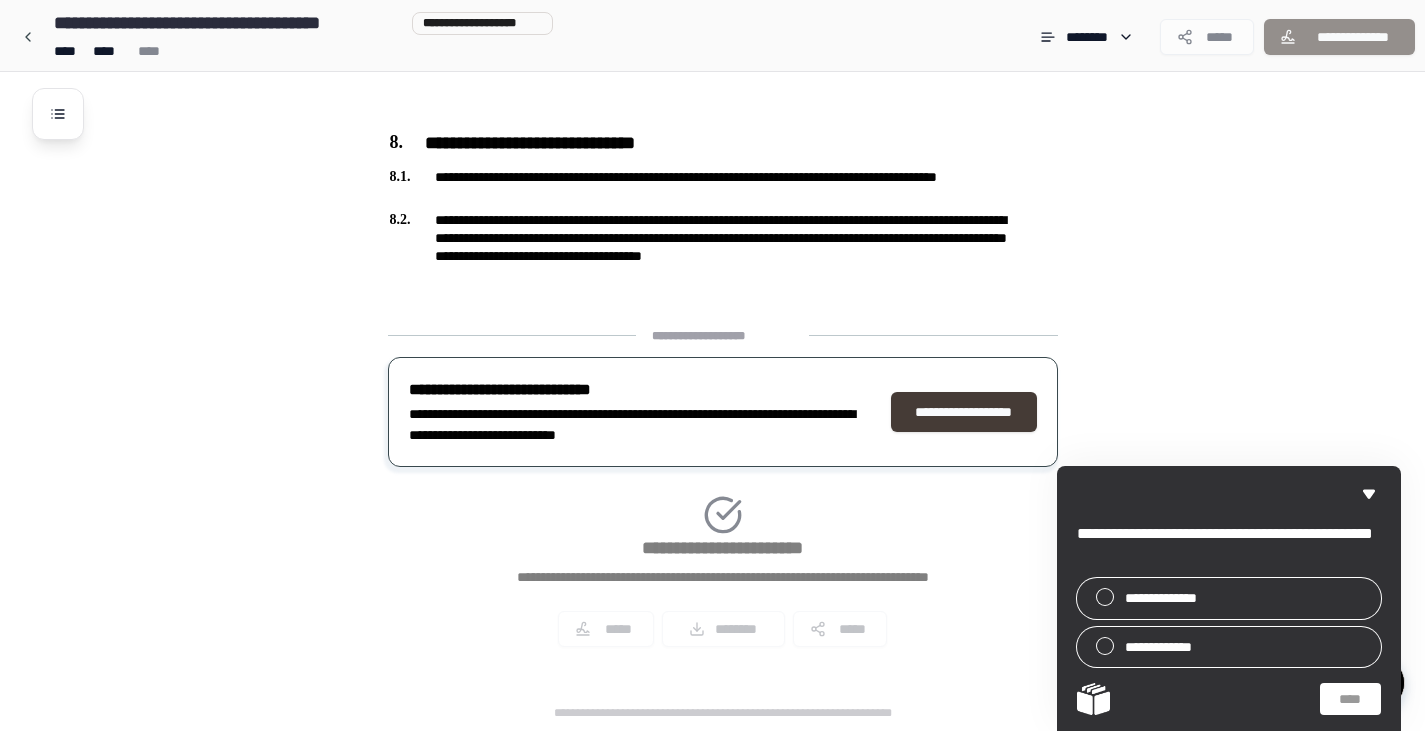 click on "**********" at bounding box center [964, 412] 